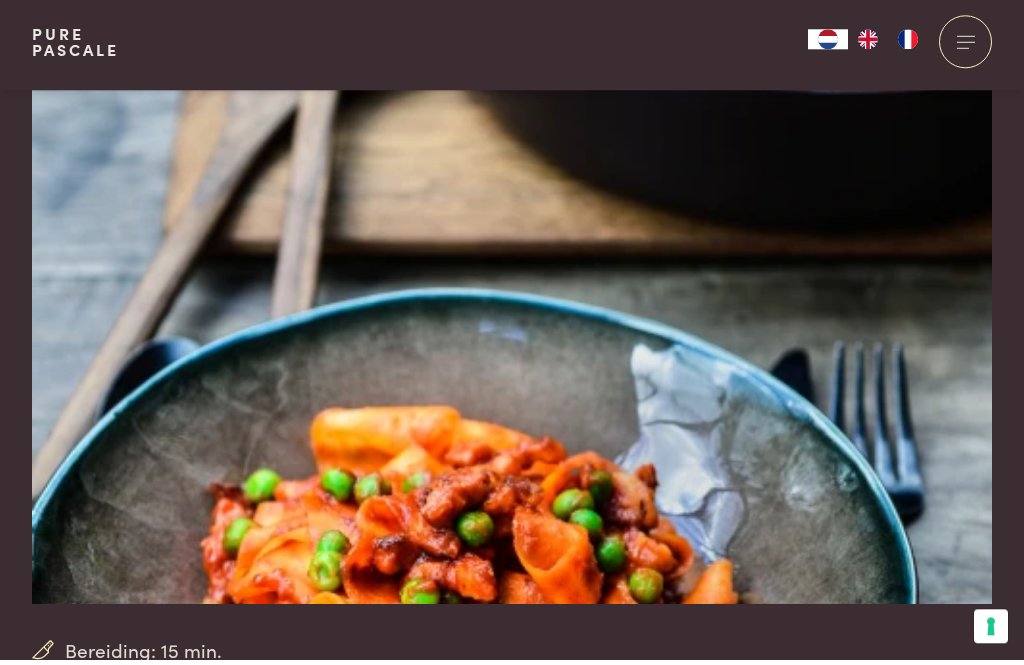 scroll, scrollTop: 0, scrollLeft: 0, axis: both 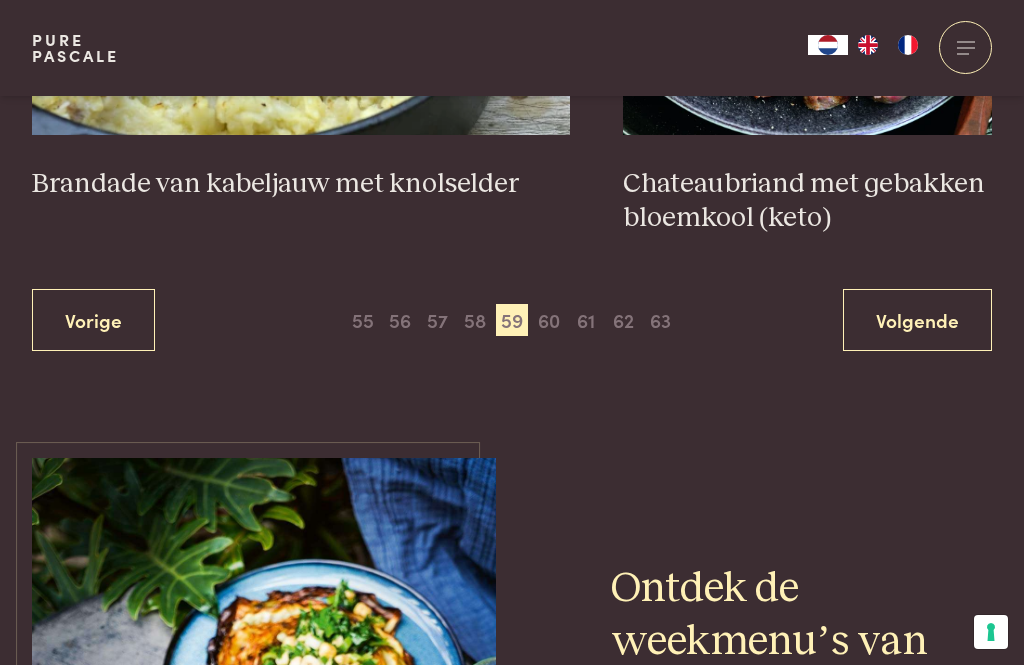 click on "60" at bounding box center (549, 320) 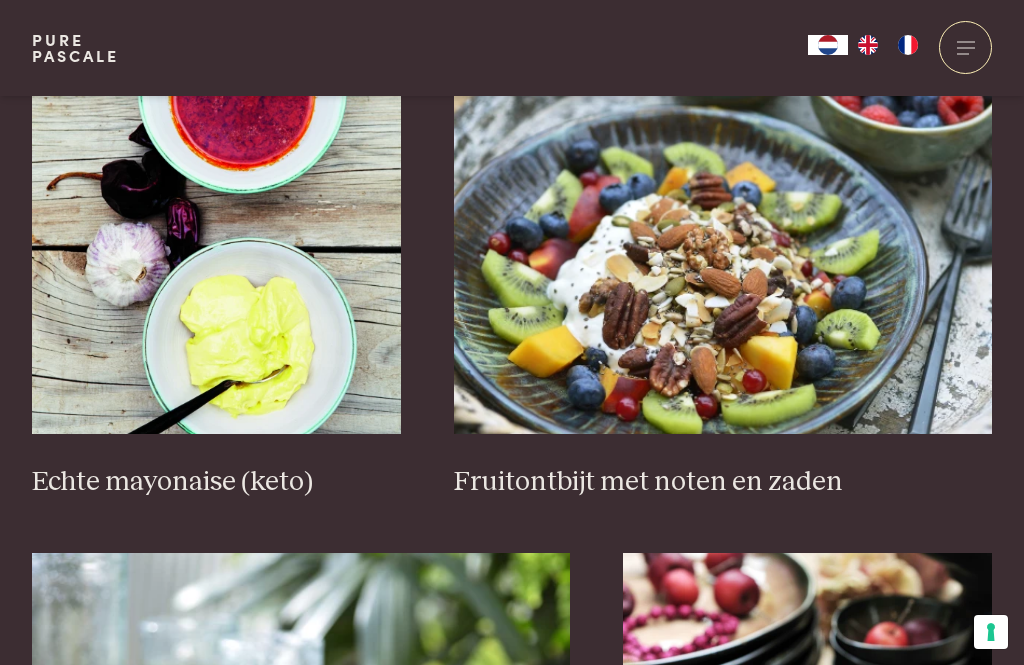 scroll, scrollTop: 1411, scrollLeft: 0, axis: vertical 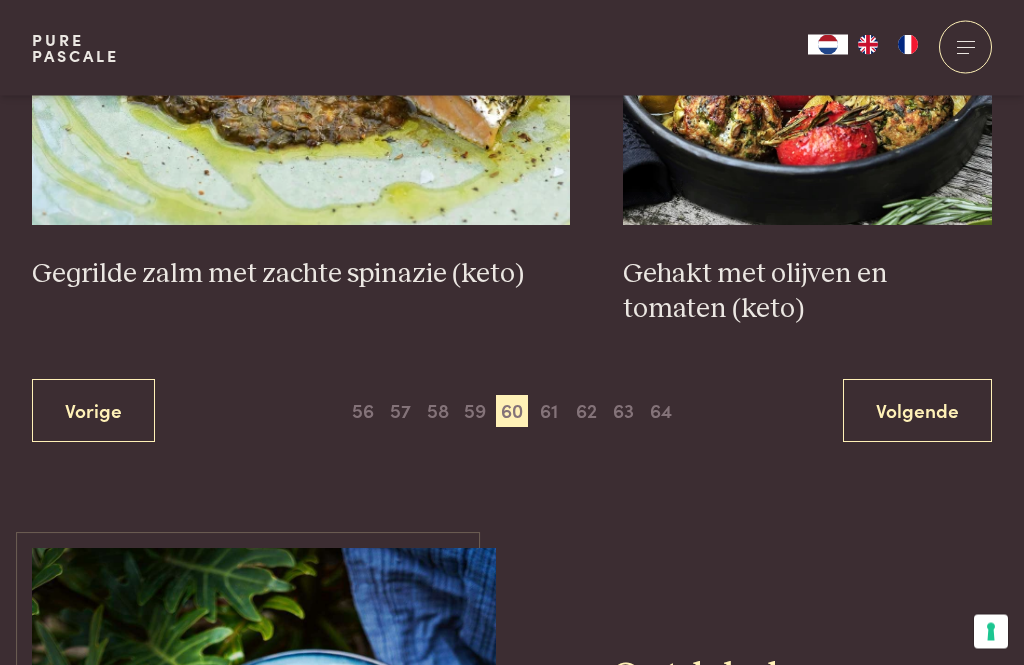 click on "61" at bounding box center (549, 412) 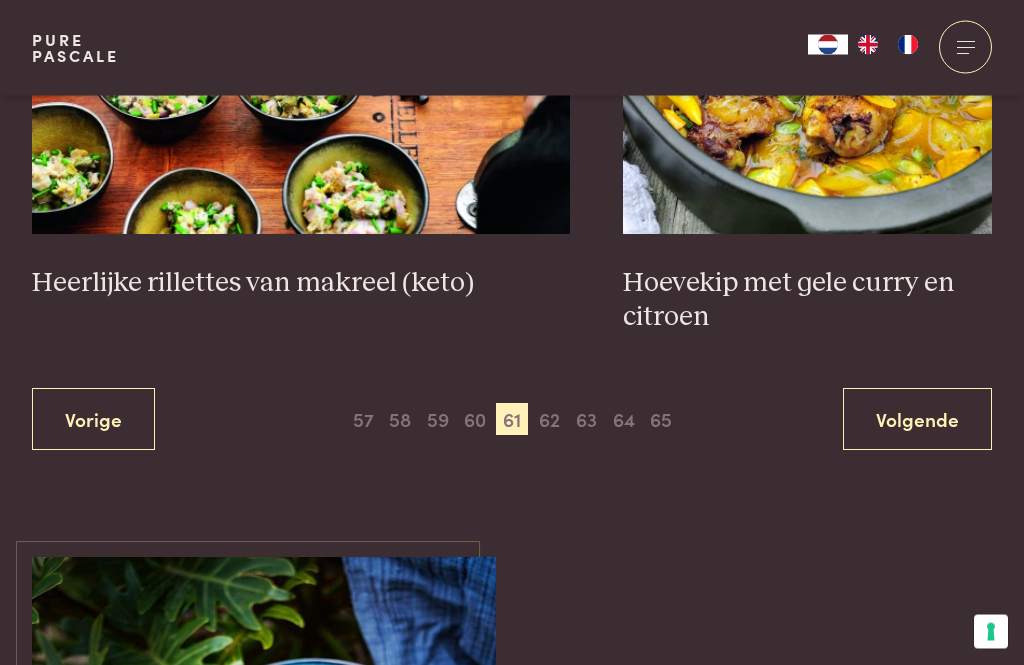 scroll, scrollTop: 3852, scrollLeft: 0, axis: vertical 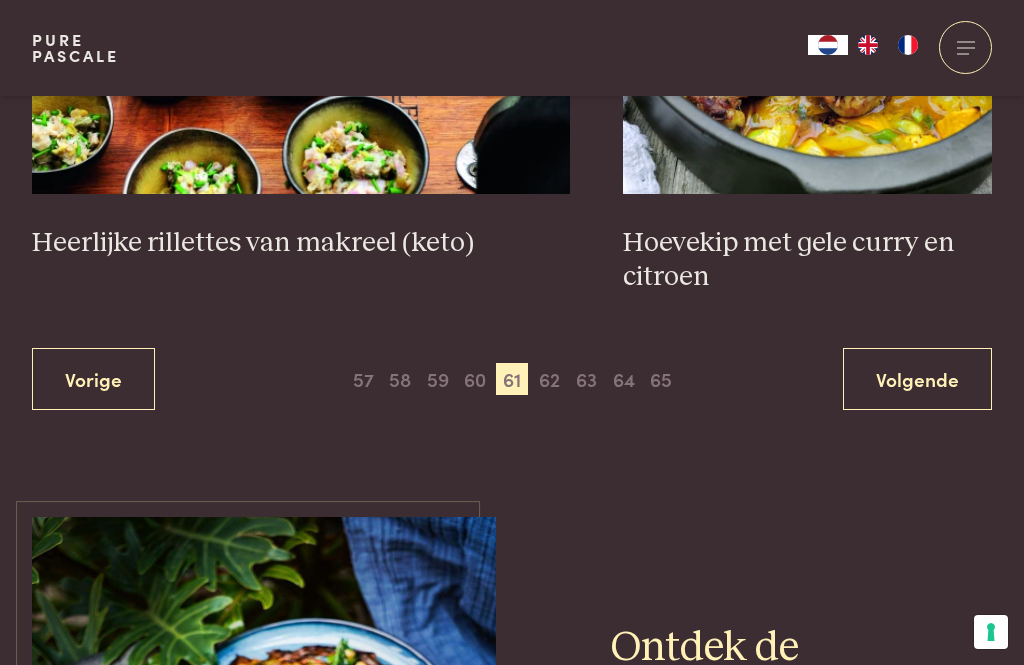click on "62" at bounding box center (549, 379) 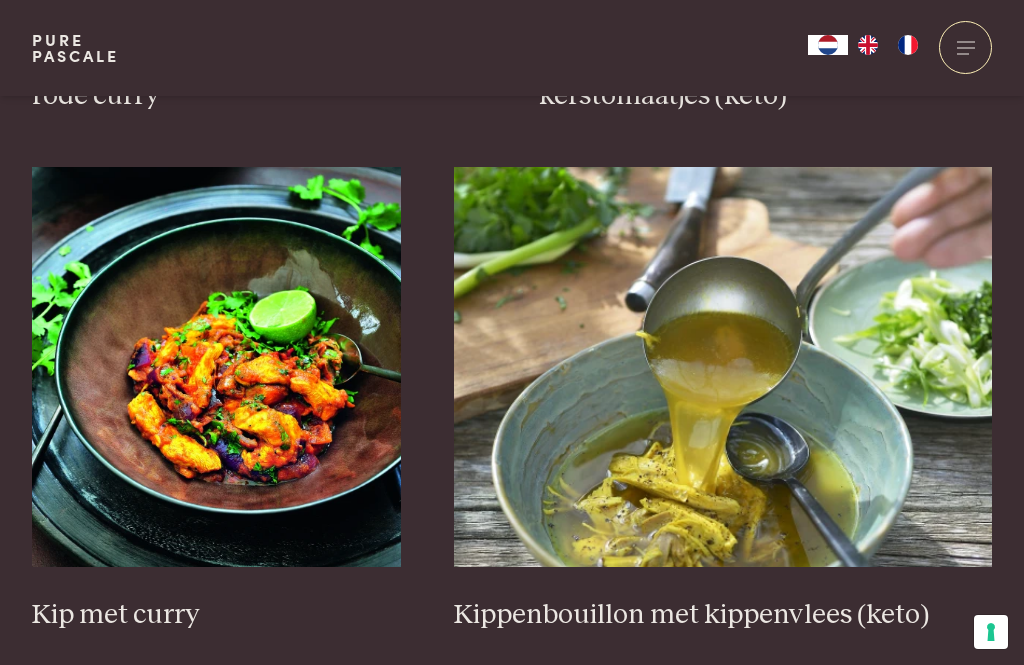 scroll, scrollTop: 1262, scrollLeft: 0, axis: vertical 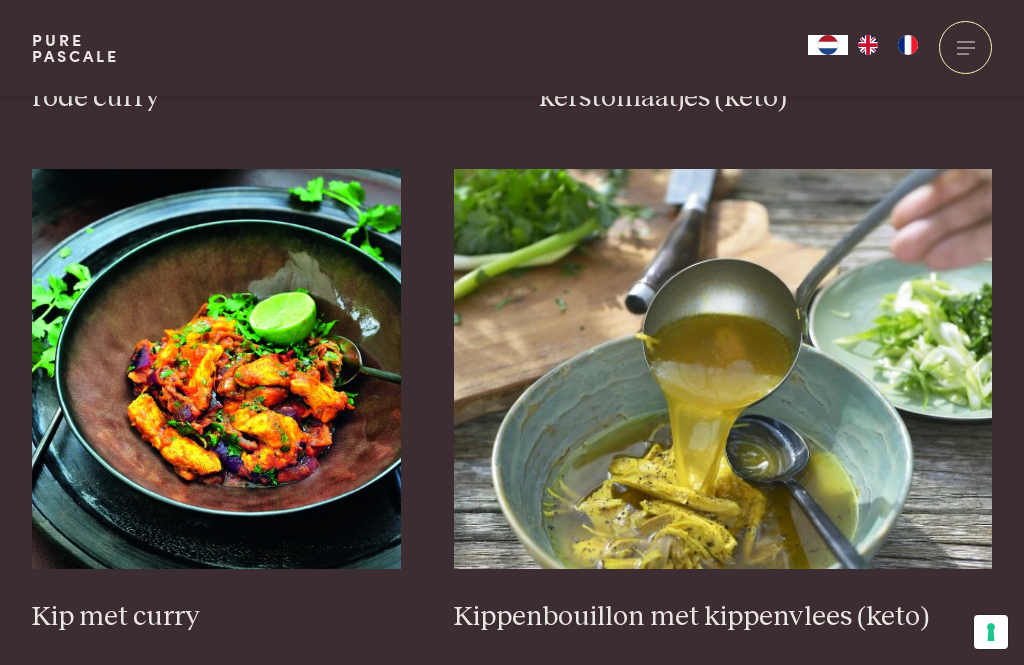 click at bounding box center (723, 369) 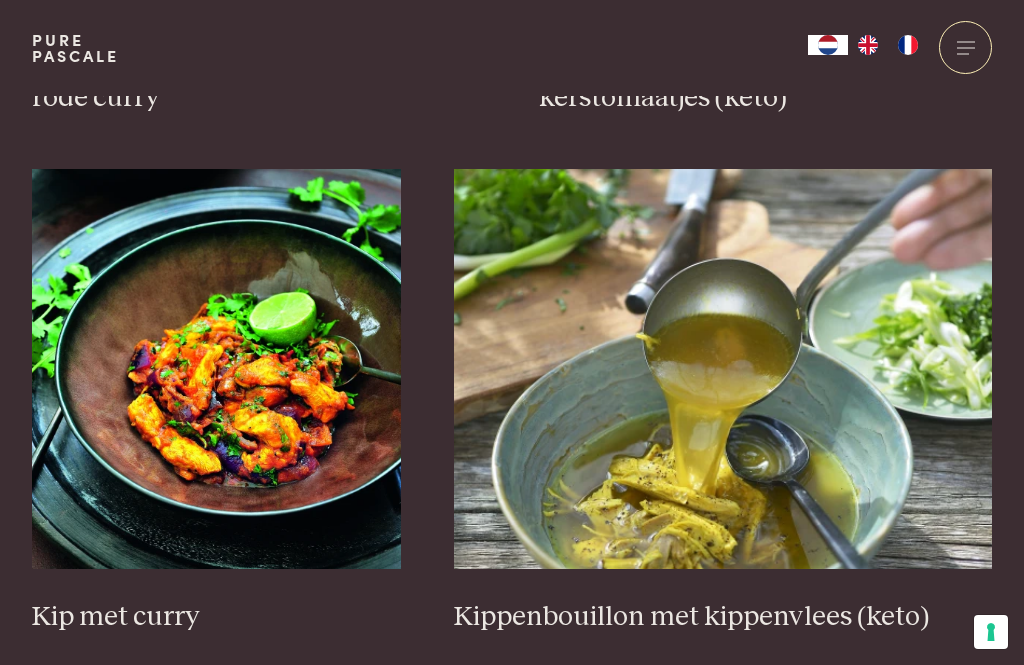 scroll, scrollTop: 1262, scrollLeft: 0, axis: vertical 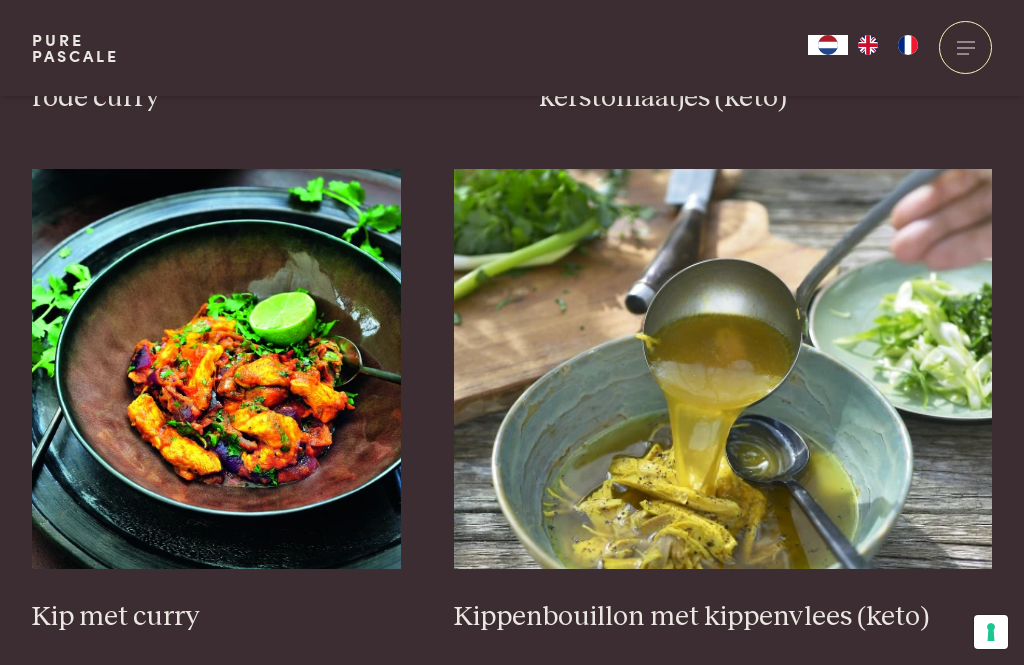 click at bounding box center (216, 369) 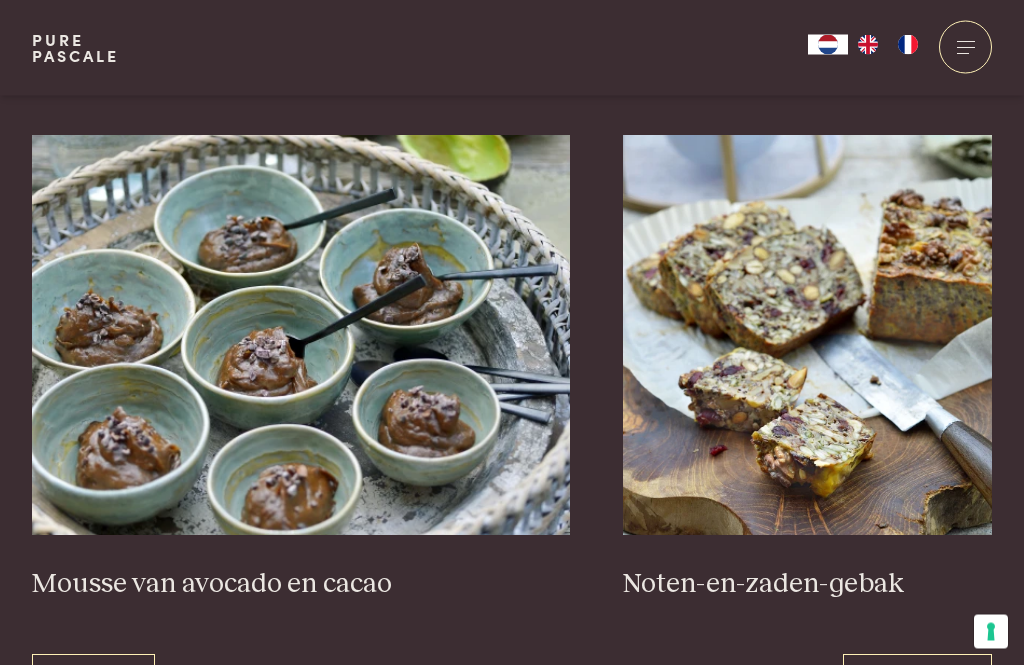 scroll, scrollTop: 3443, scrollLeft: 0, axis: vertical 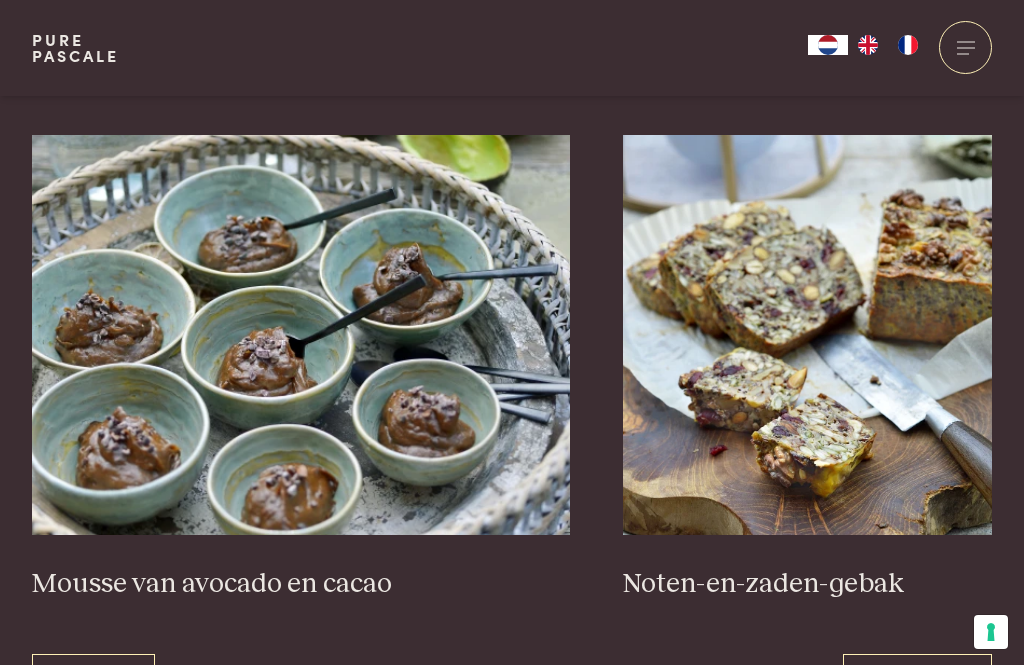 click on "63" at bounding box center [549, 686] 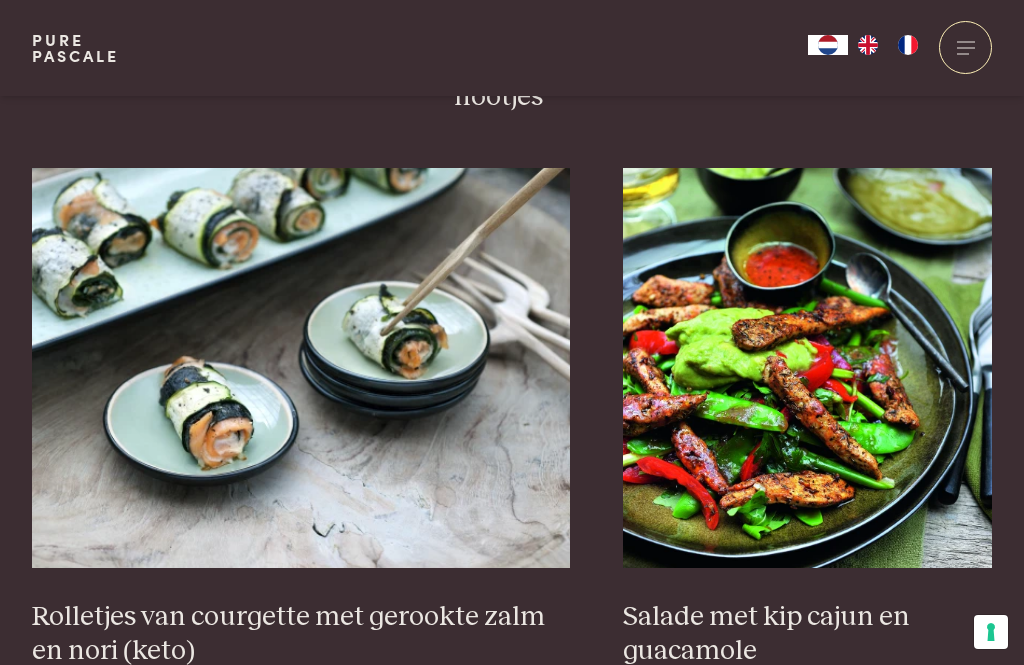 scroll, scrollTop: 3486, scrollLeft: 0, axis: vertical 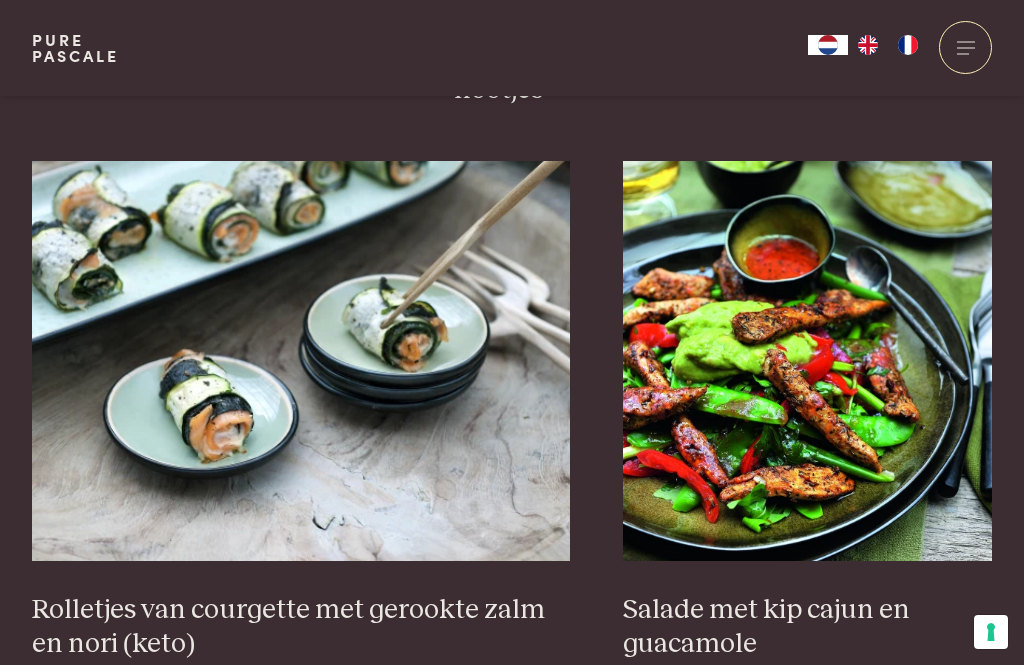 click on "64" at bounding box center [549, 746] 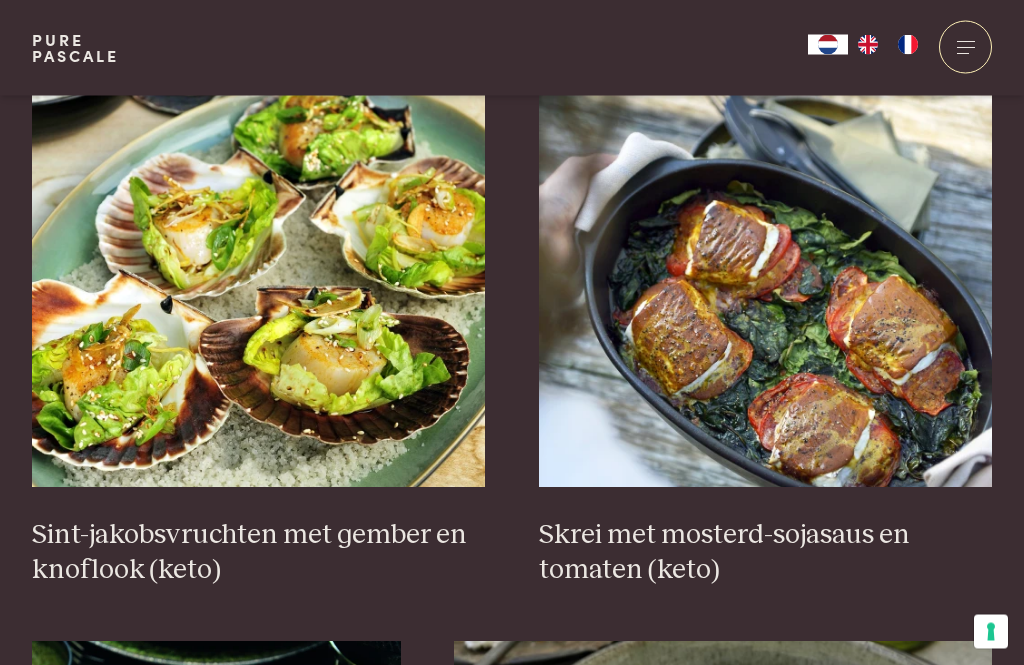 scroll, scrollTop: 880, scrollLeft: 0, axis: vertical 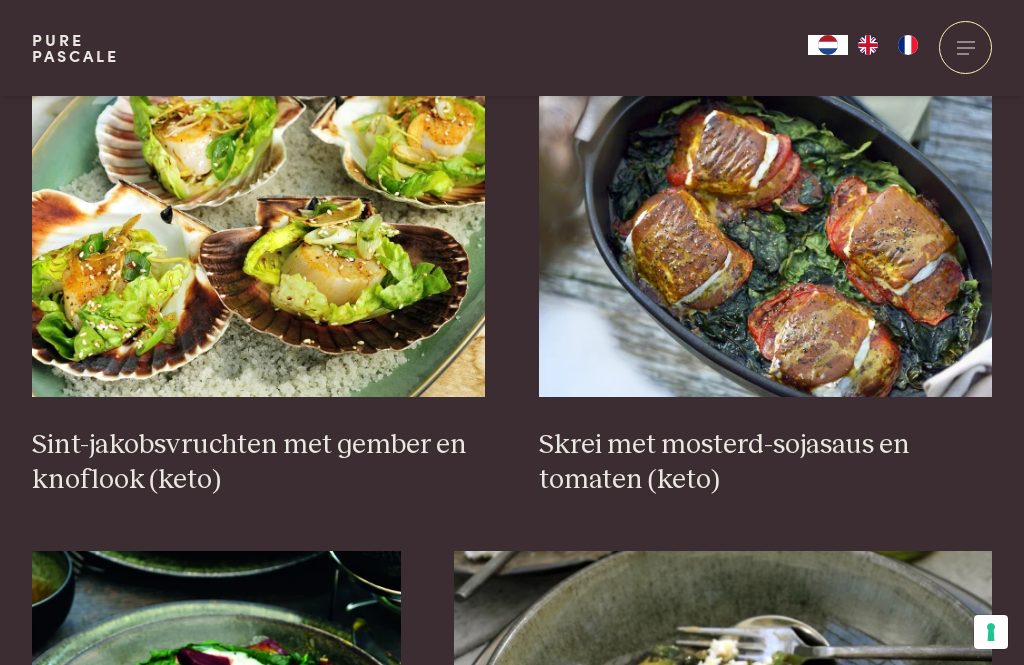 click at bounding box center (766, 197) 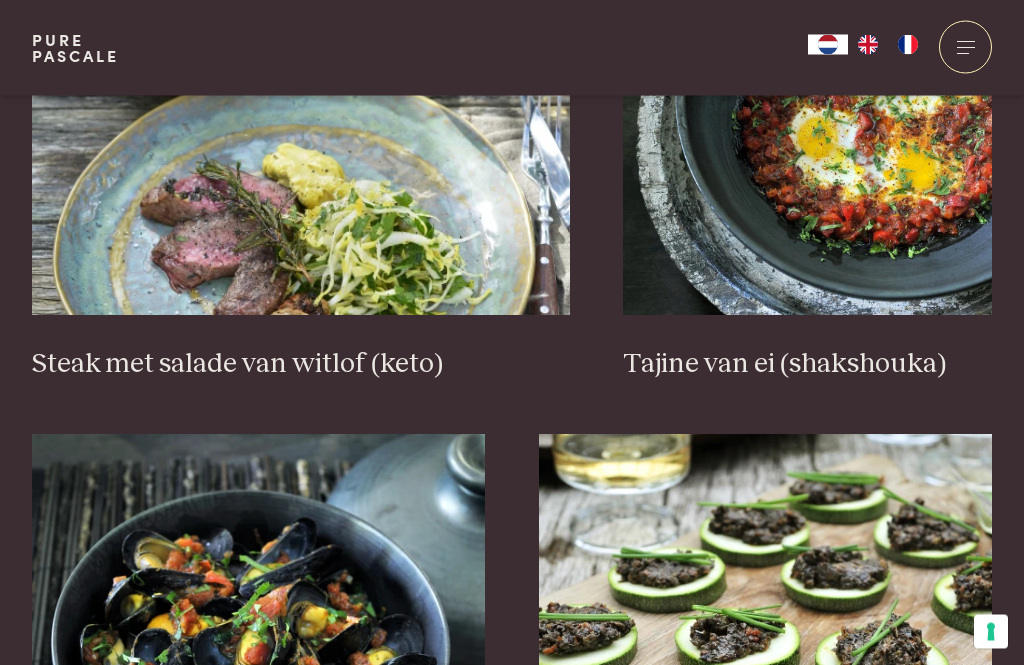 scroll, scrollTop: 2070, scrollLeft: 0, axis: vertical 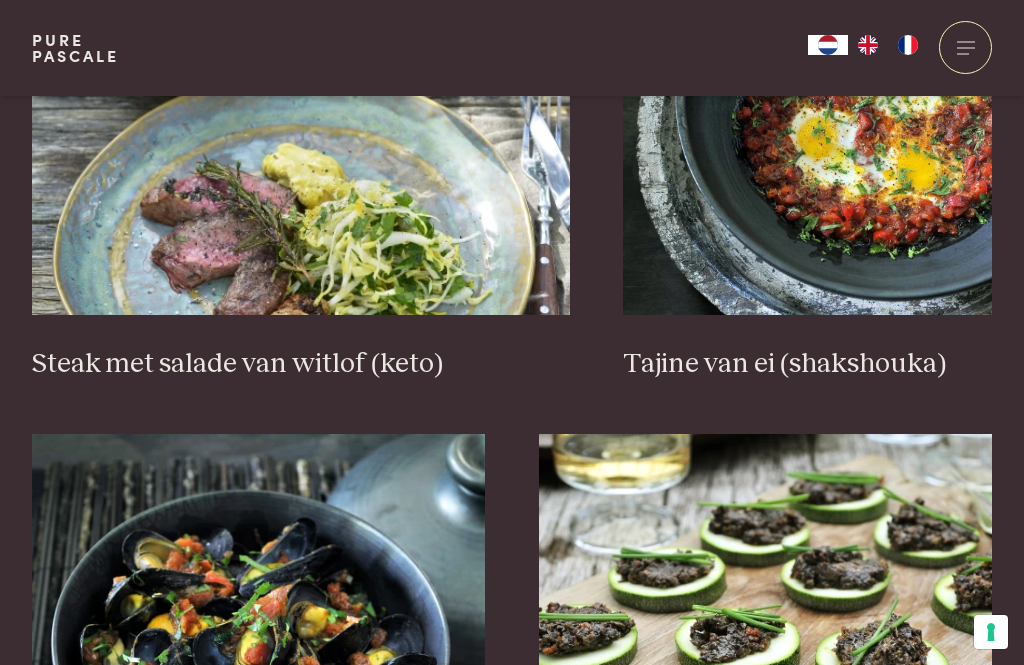 click at bounding box center [766, 634] 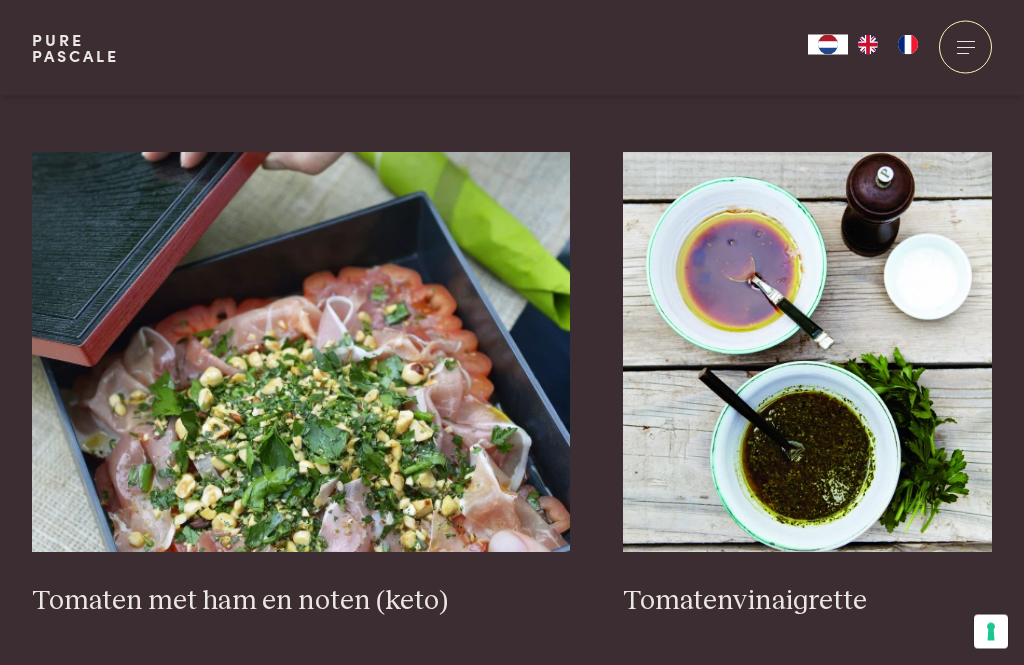 scroll, scrollTop: 3427, scrollLeft: 0, axis: vertical 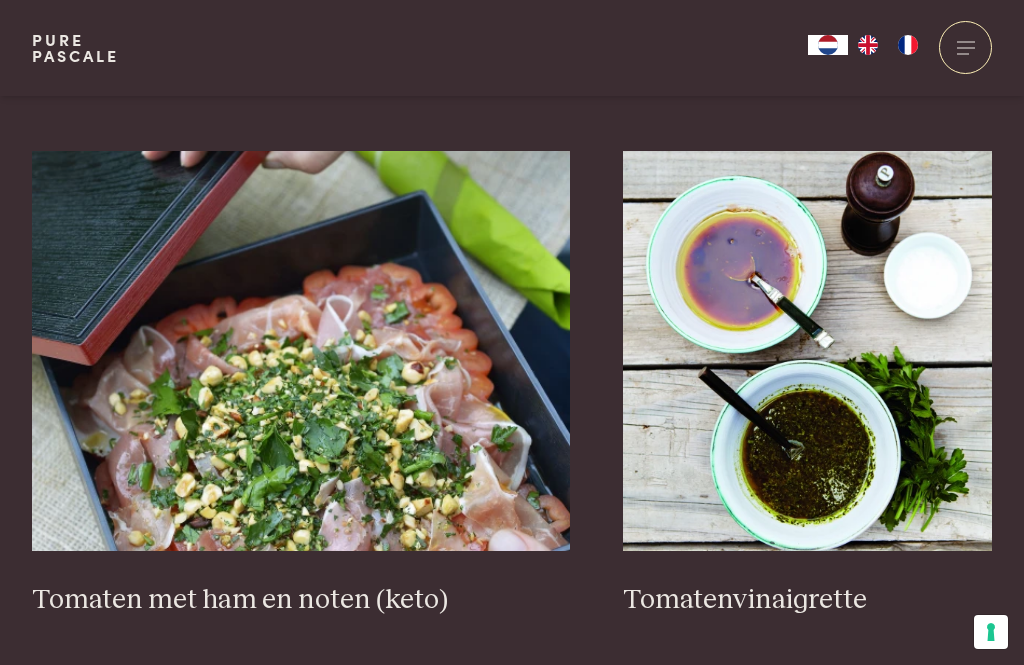 click on "65" at bounding box center [549, 702] 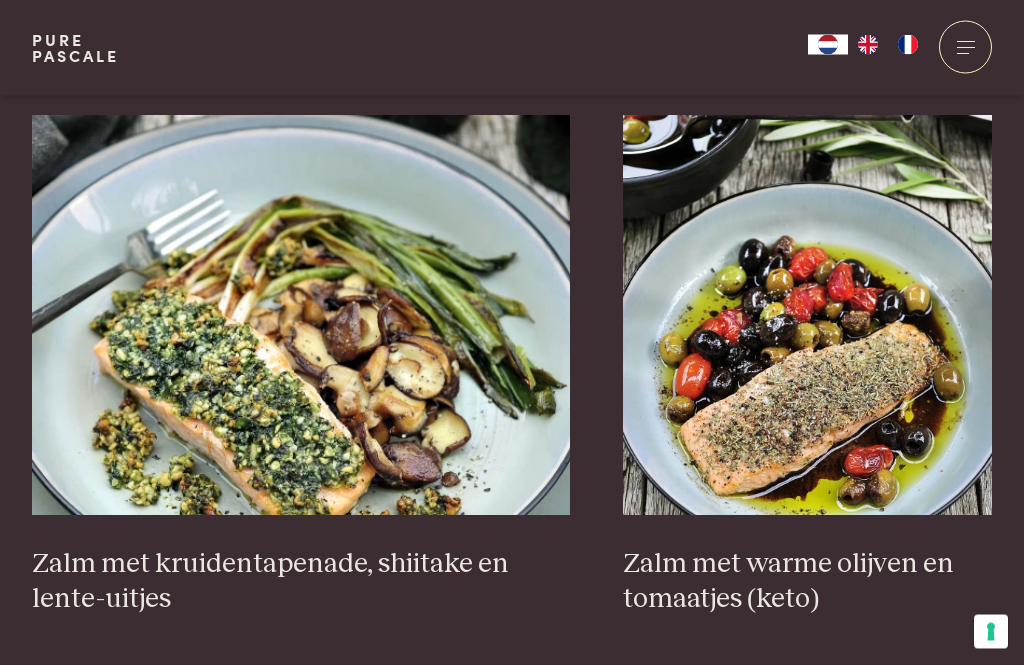 scroll, scrollTop: 1911, scrollLeft: 0, axis: vertical 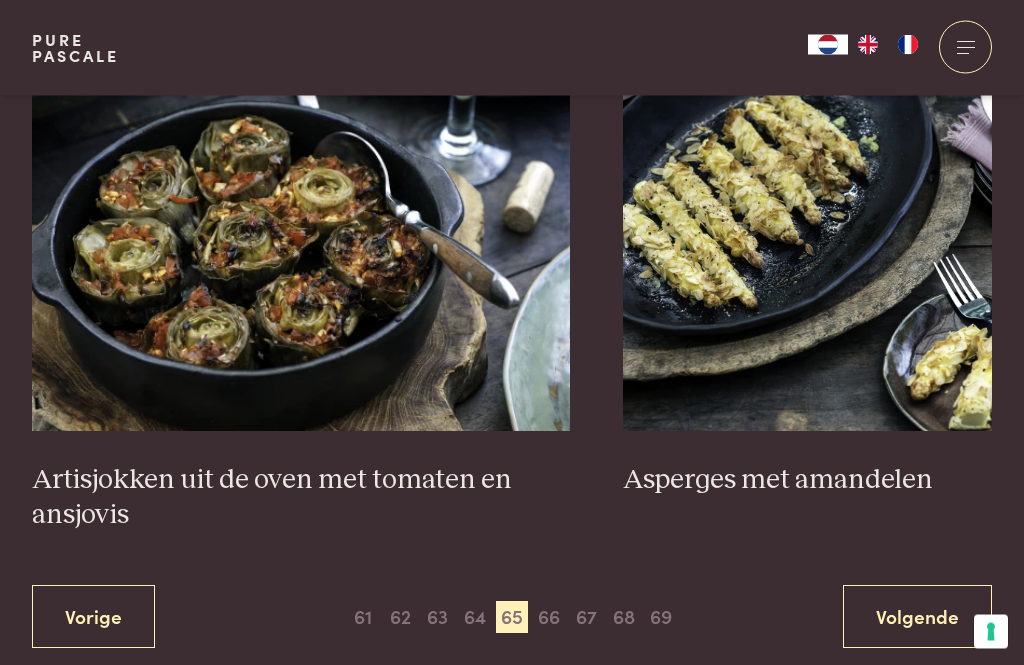 click on "66" at bounding box center [549, 618] 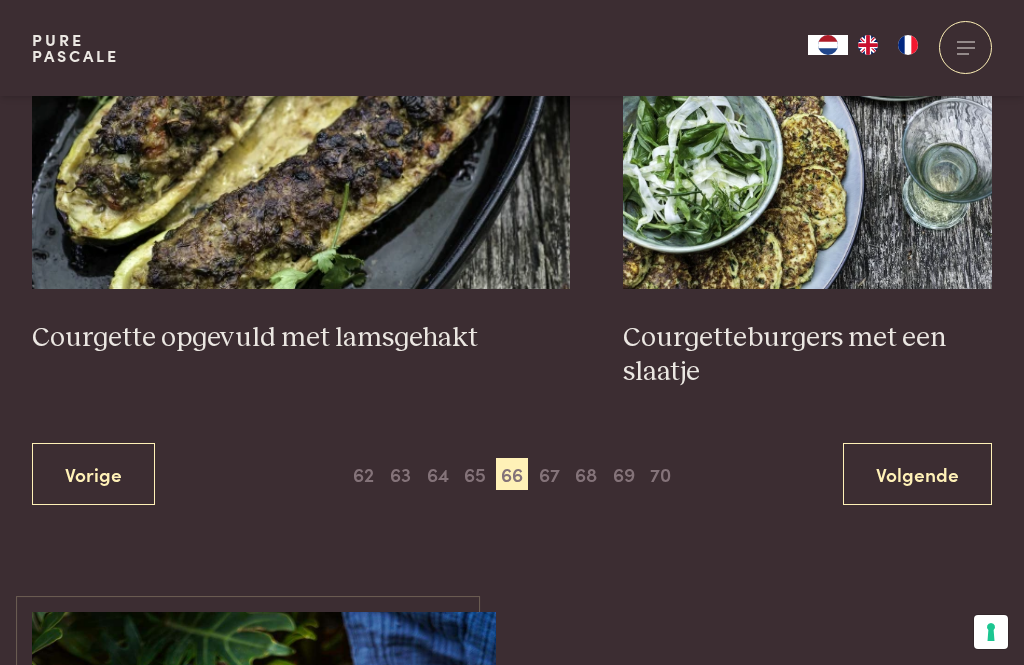 scroll, scrollTop: 3697, scrollLeft: 0, axis: vertical 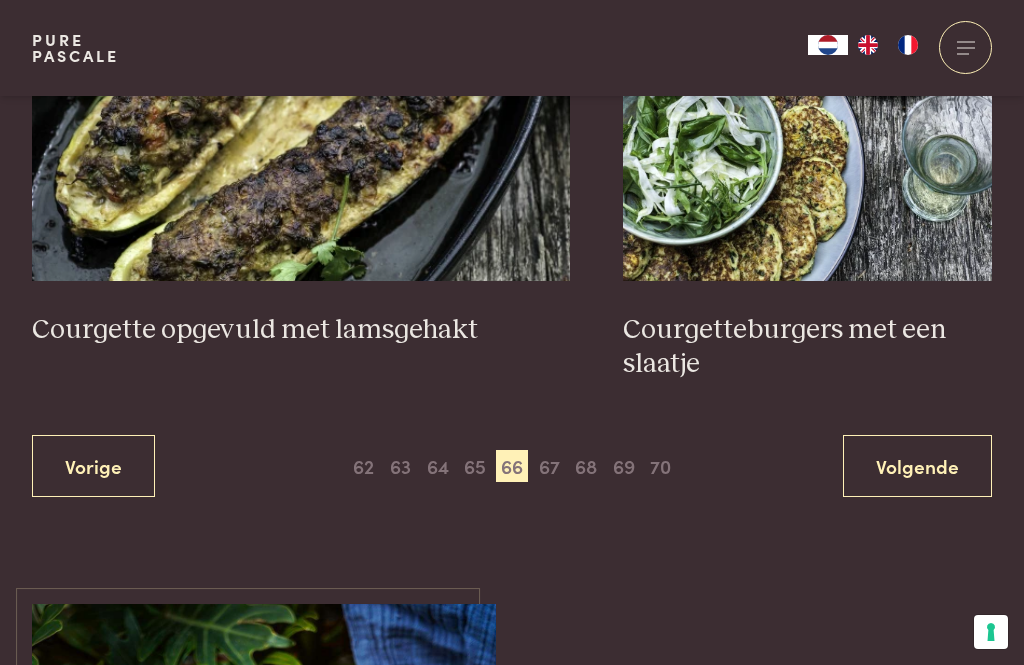 click on "67" at bounding box center (549, 466) 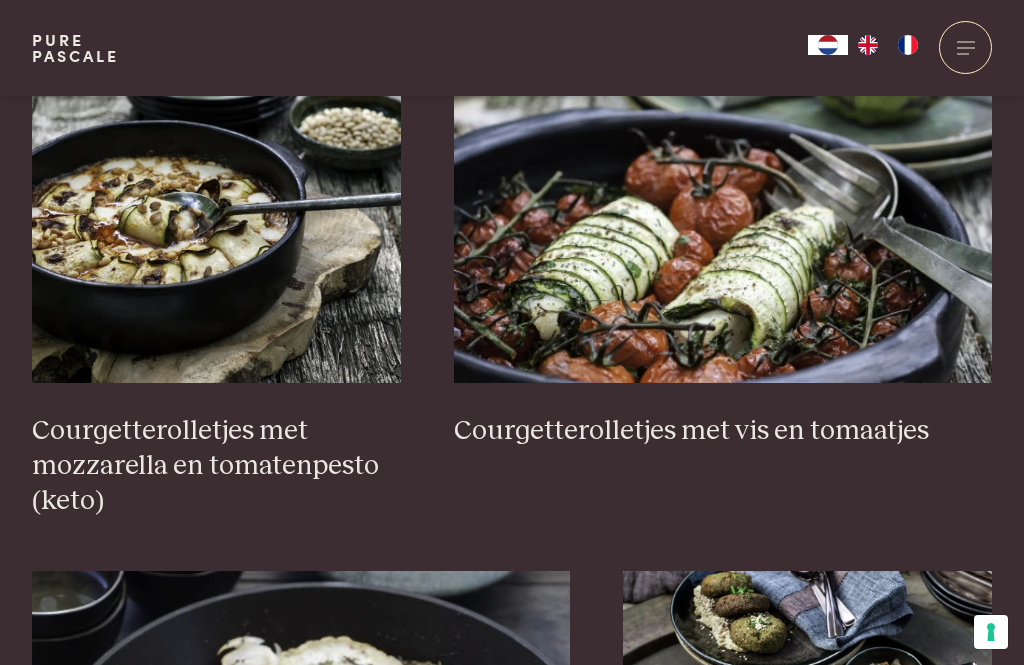 scroll, scrollTop: 1478, scrollLeft: 0, axis: vertical 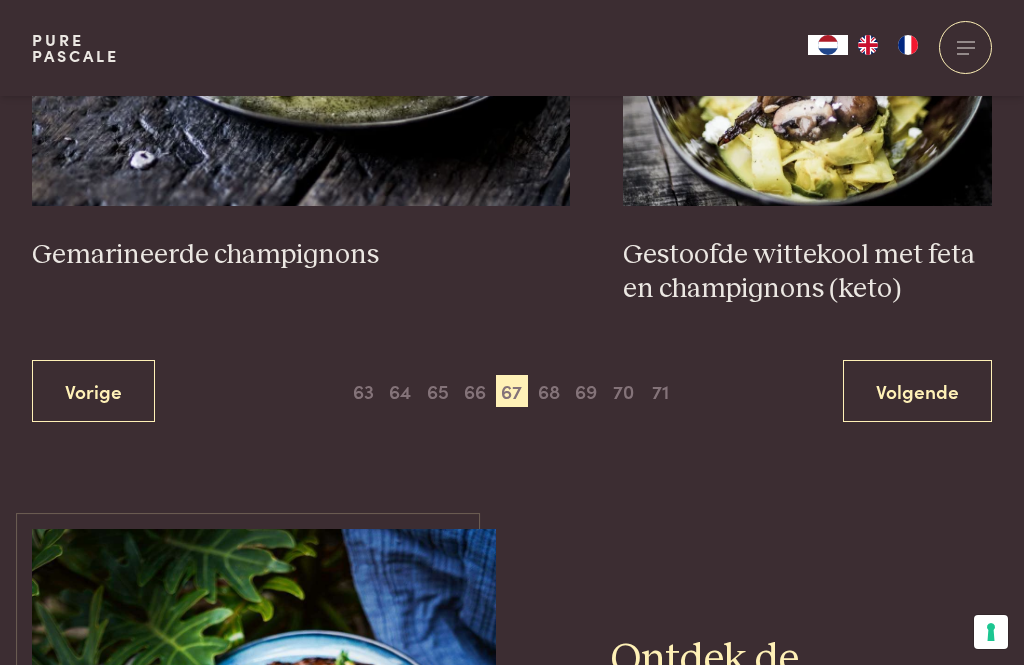click on "68" at bounding box center [549, 391] 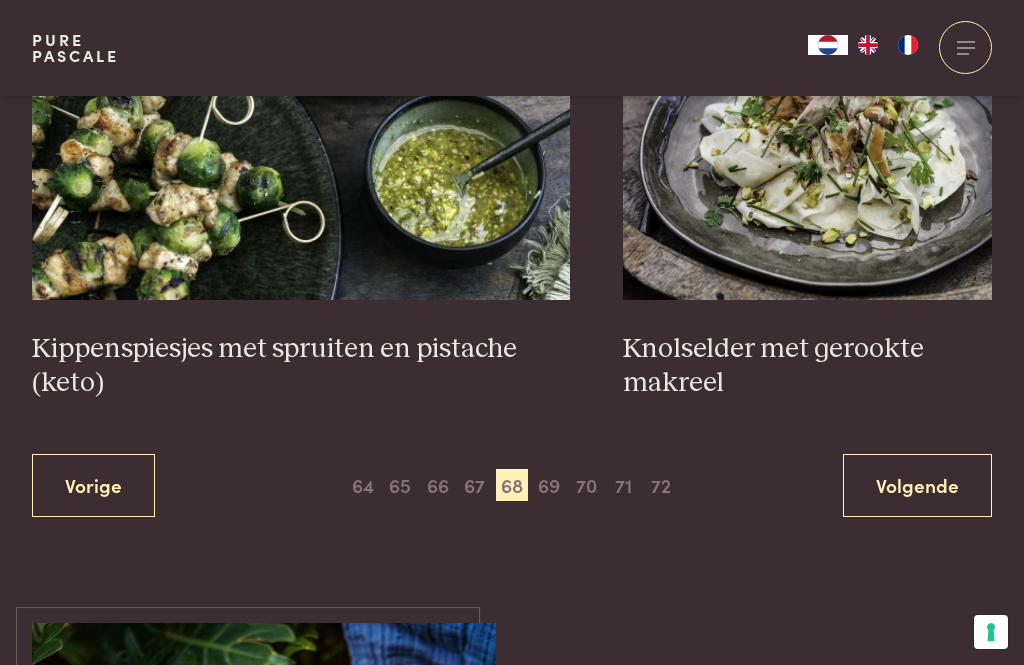 scroll, scrollTop: 3830, scrollLeft: 0, axis: vertical 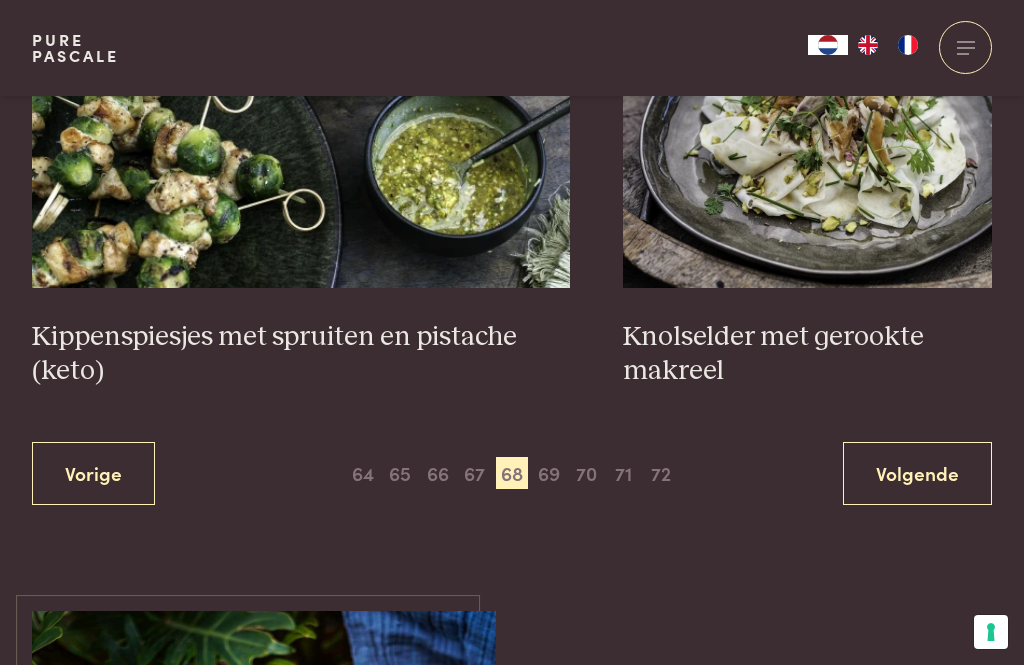 click on "69" at bounding box center [549, 473] 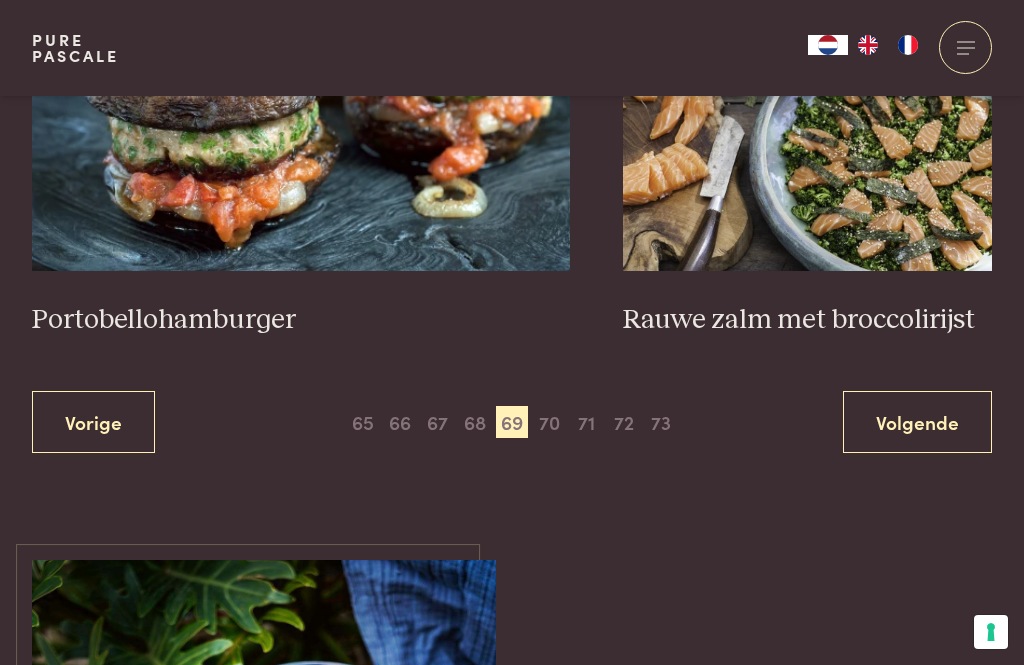 scroll, scrollTop: 3744, scrollLeft: 0, axis: vertical 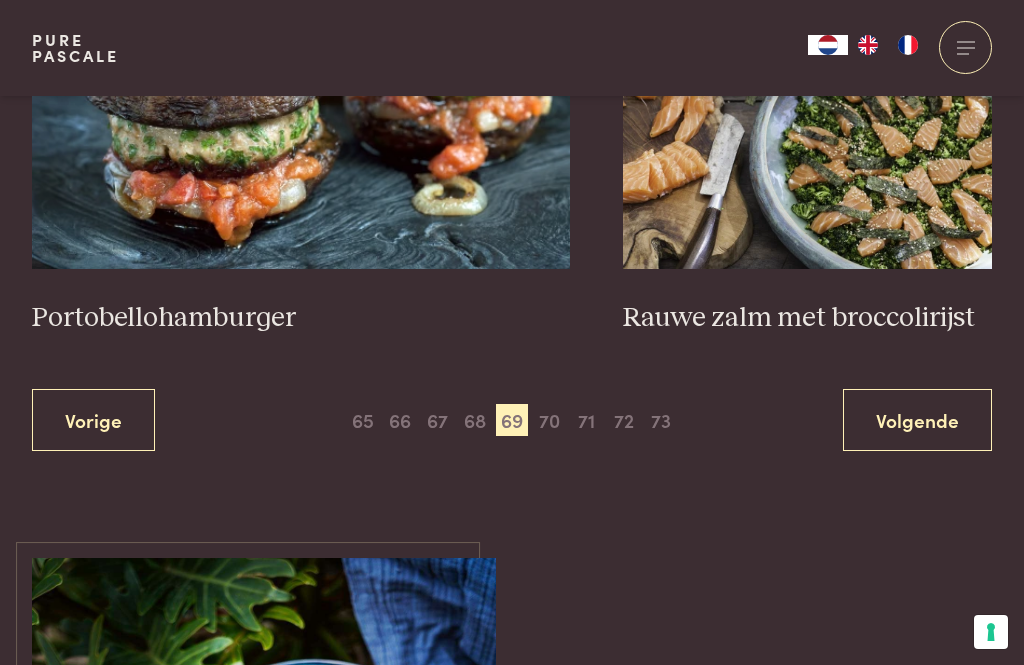 click on "70" at bounding box center [549, 420] 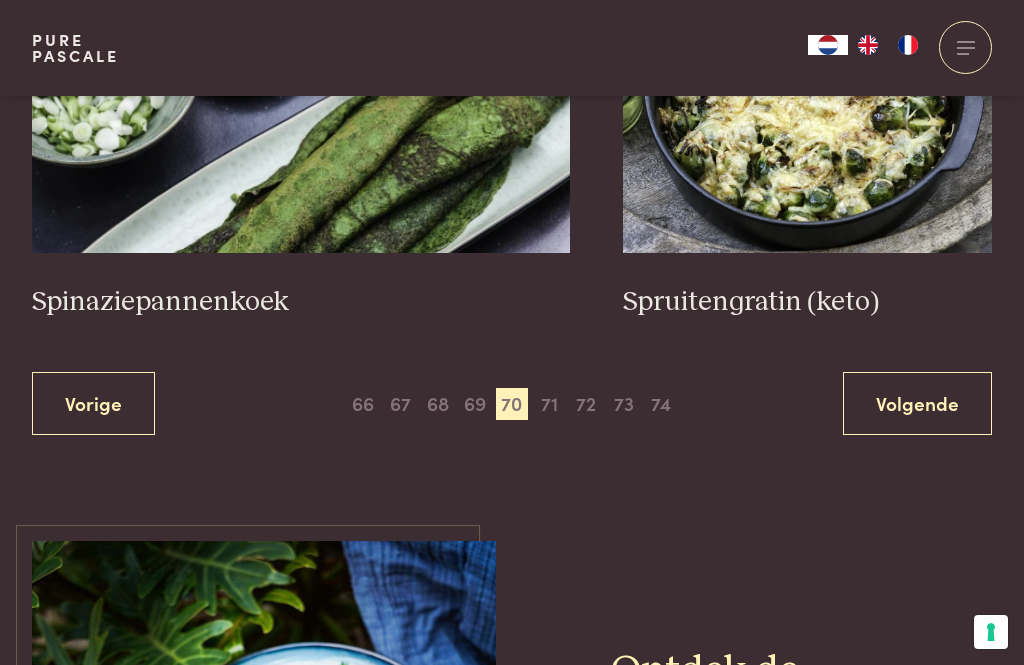 scroll, scrollTop: 3819, scrollLeft: 0, axis: vertical 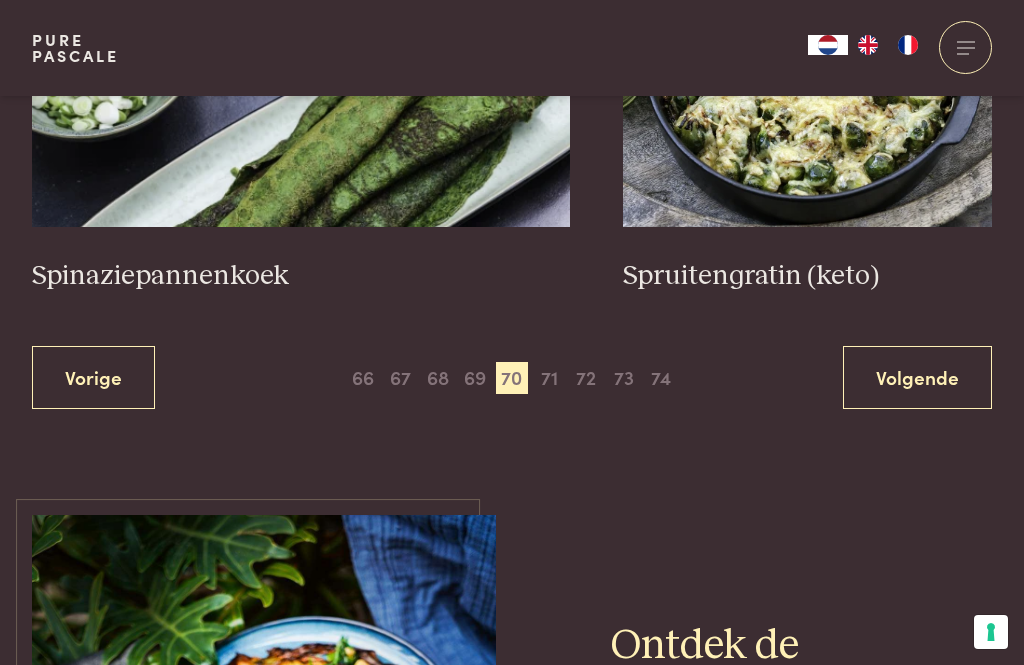 click on "71" at bounding box center (549, 378) 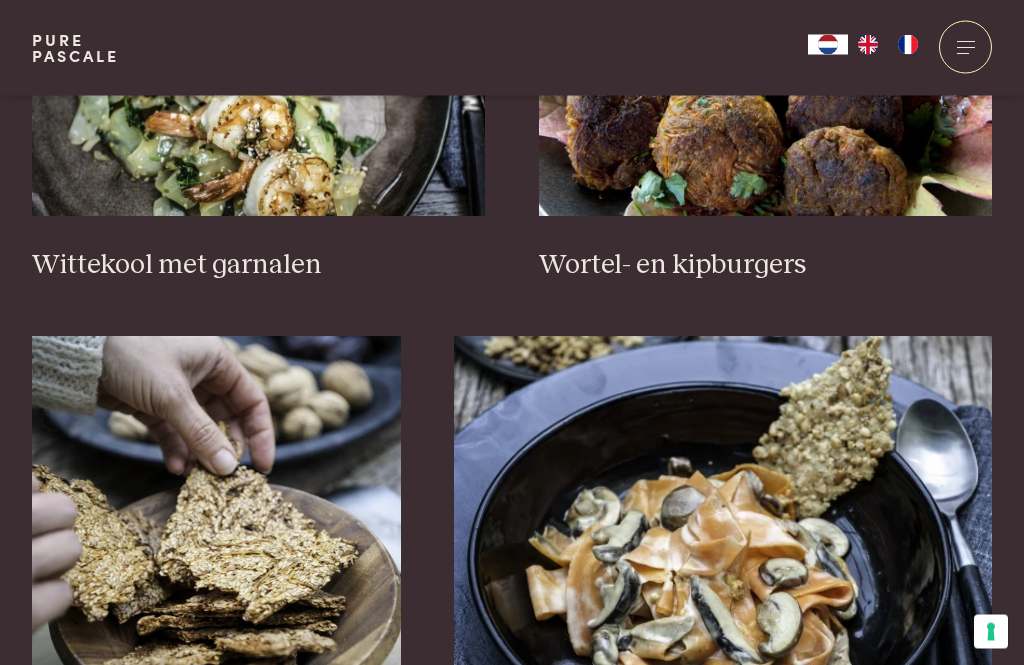 scroll, scrollTop: 2758, scrollLeft: 0, axis: vertical 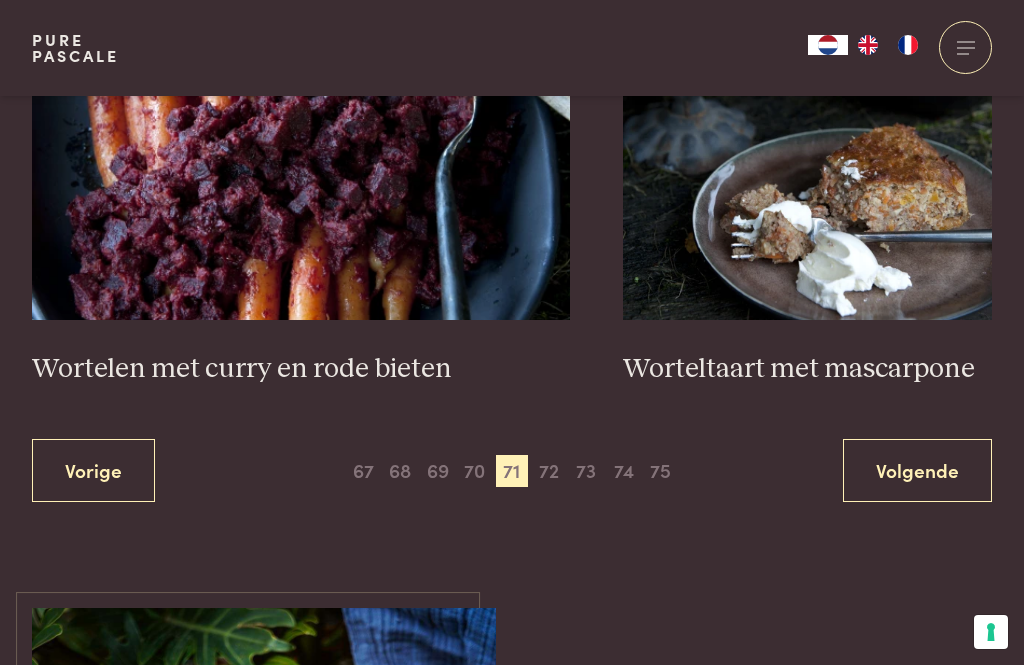 click on "72" at bounding box center (549, 471) 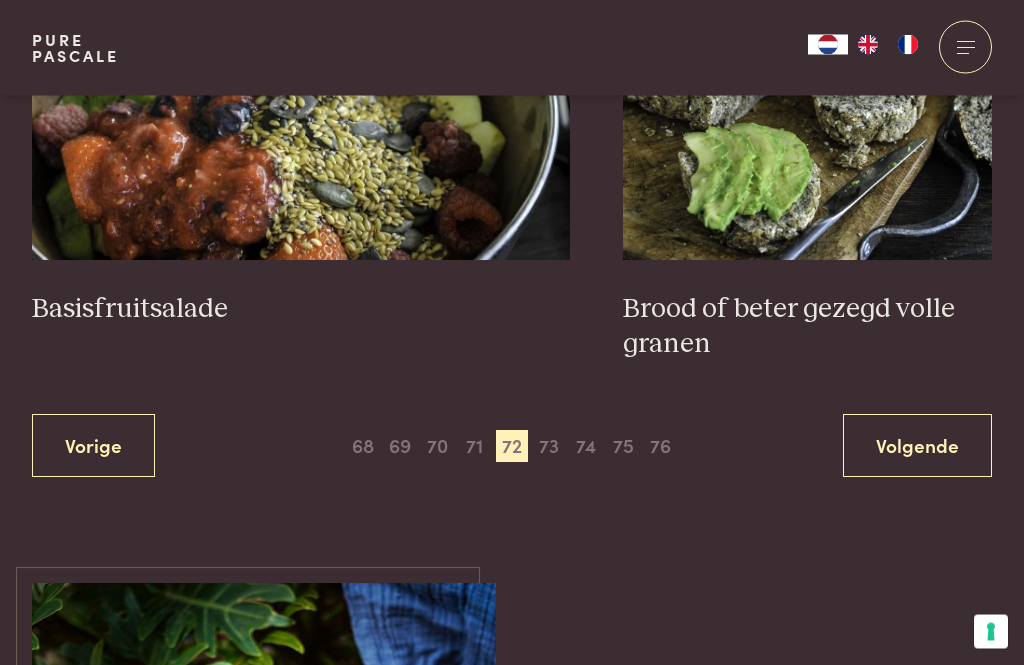 scroll, scrollTop: 3813, scrollLeft: 0, axis: vertical 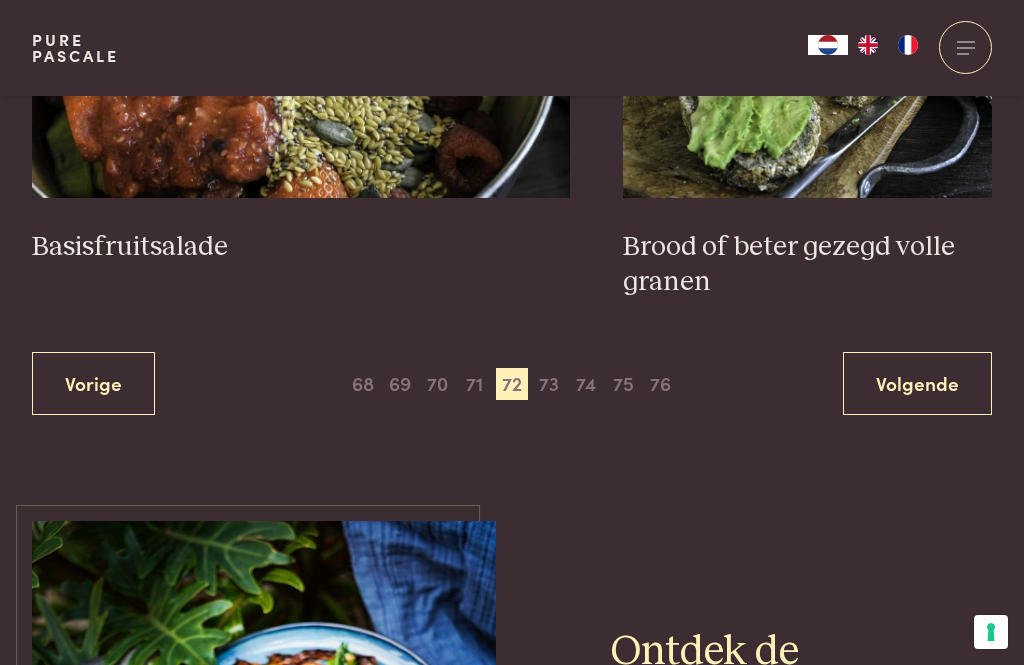 click on "73" at bounding box center [549, 384] 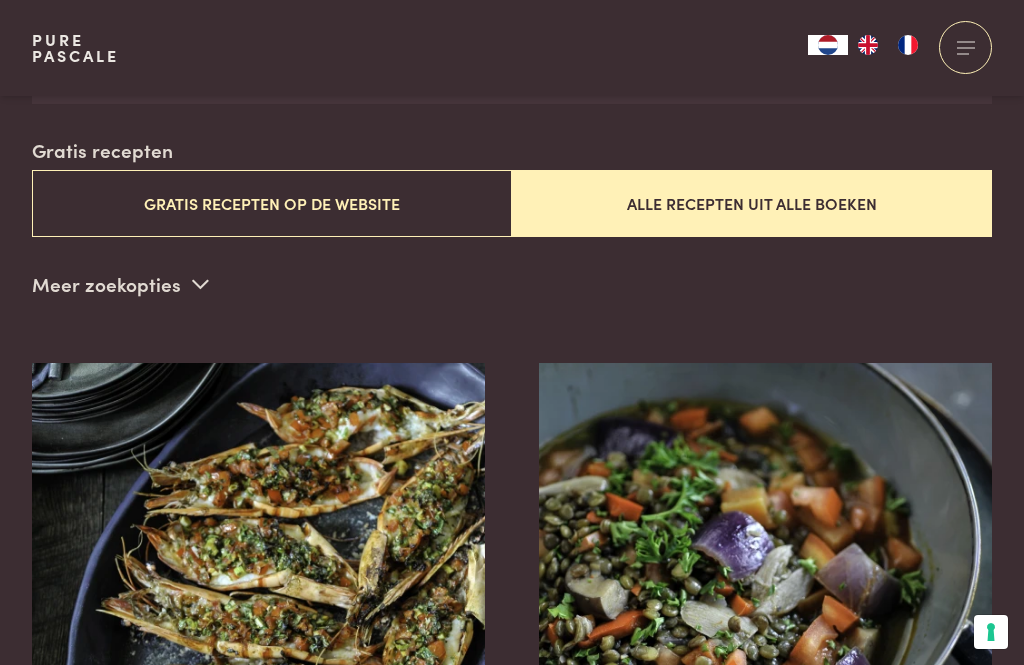 scroll, scrollTop: 511, scrollLeft: 0, axis: vertical 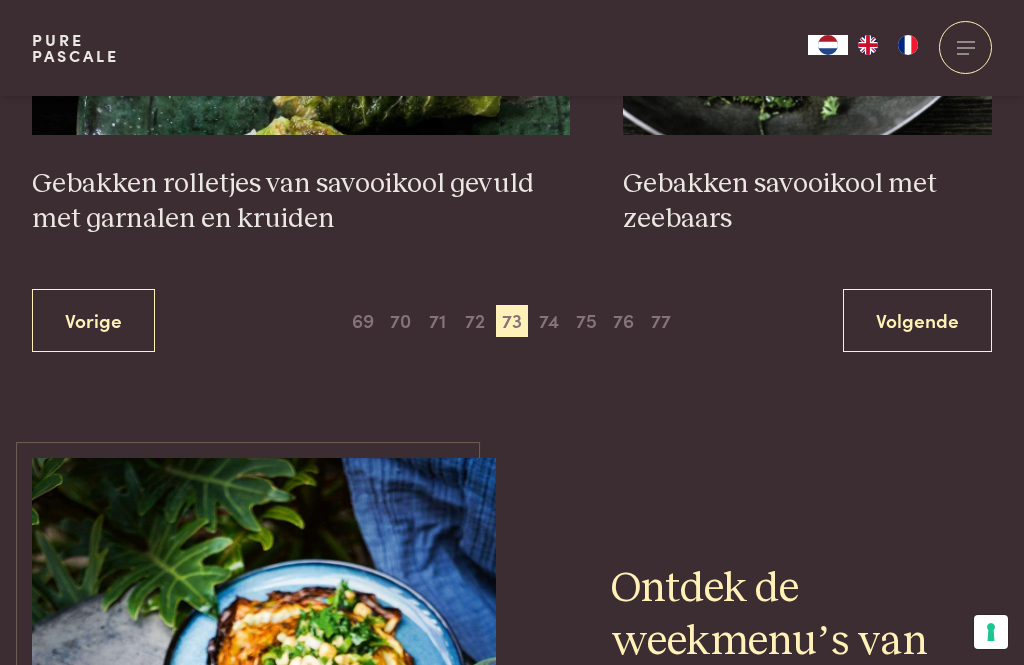 click on "74" at bounding box center (549, 321) 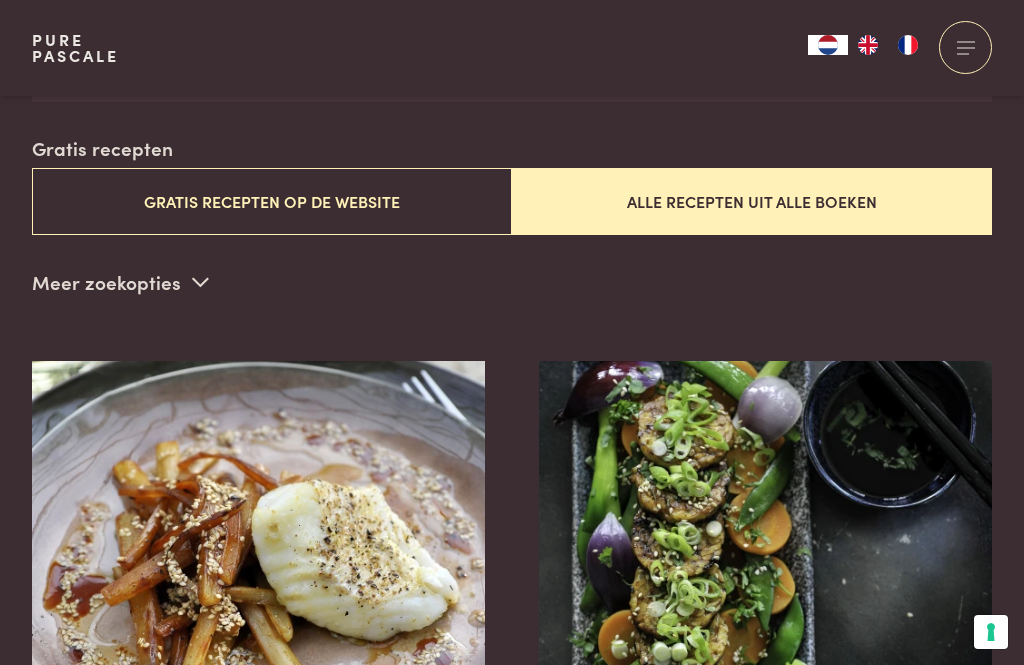 scroll, scrollTop: 511, scrollLeft: 0, axis: vertical 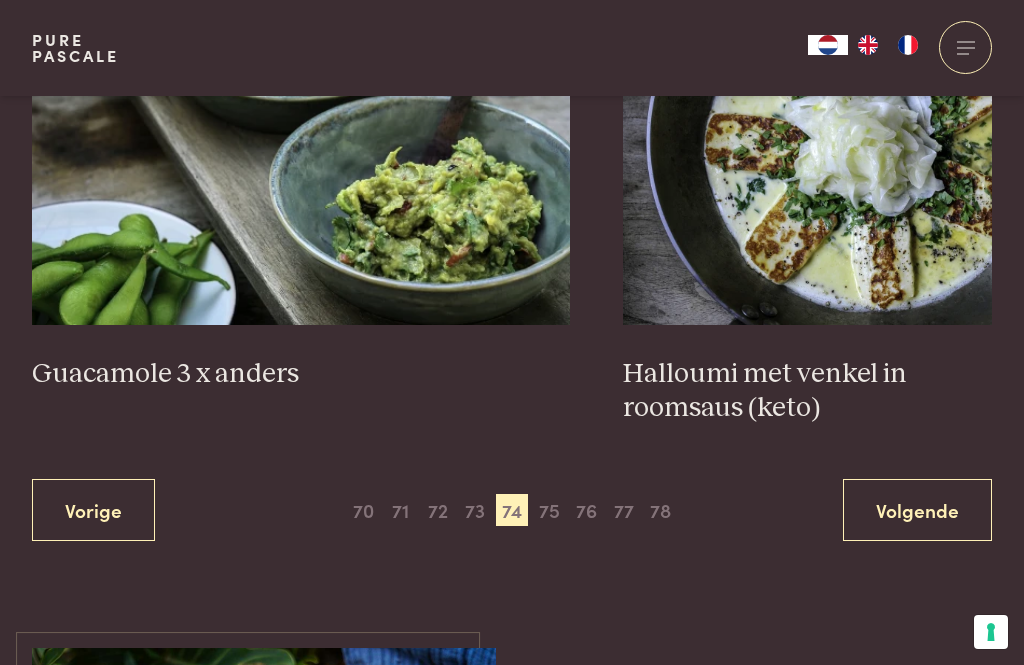 click on "75" at bounding box center (549, 510) 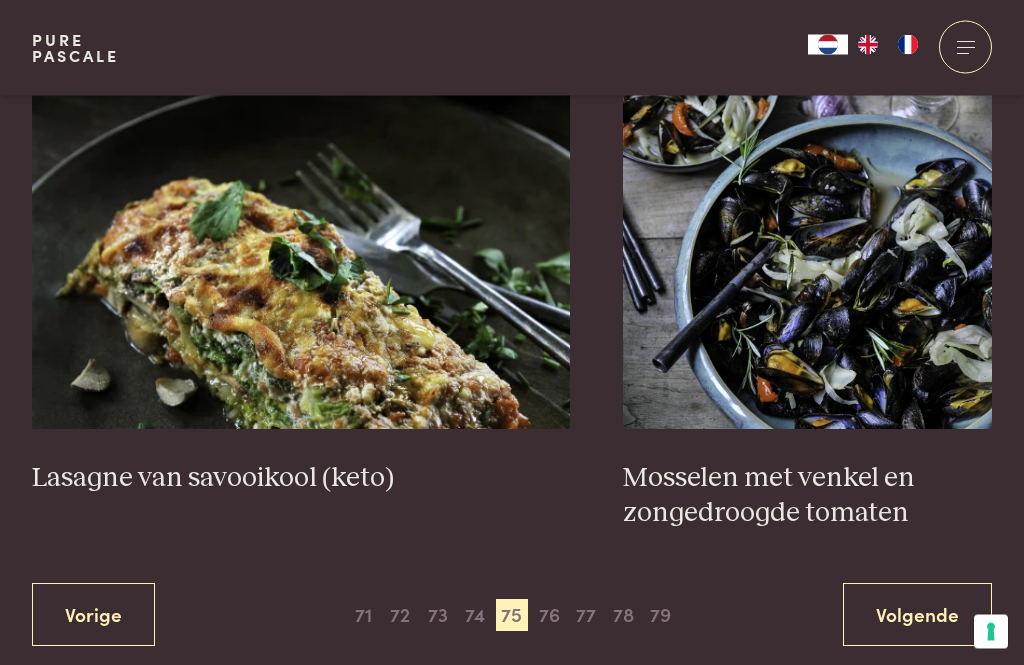 scroll, scrollTop: 3653, scrollLeft: 0, axis: vertical 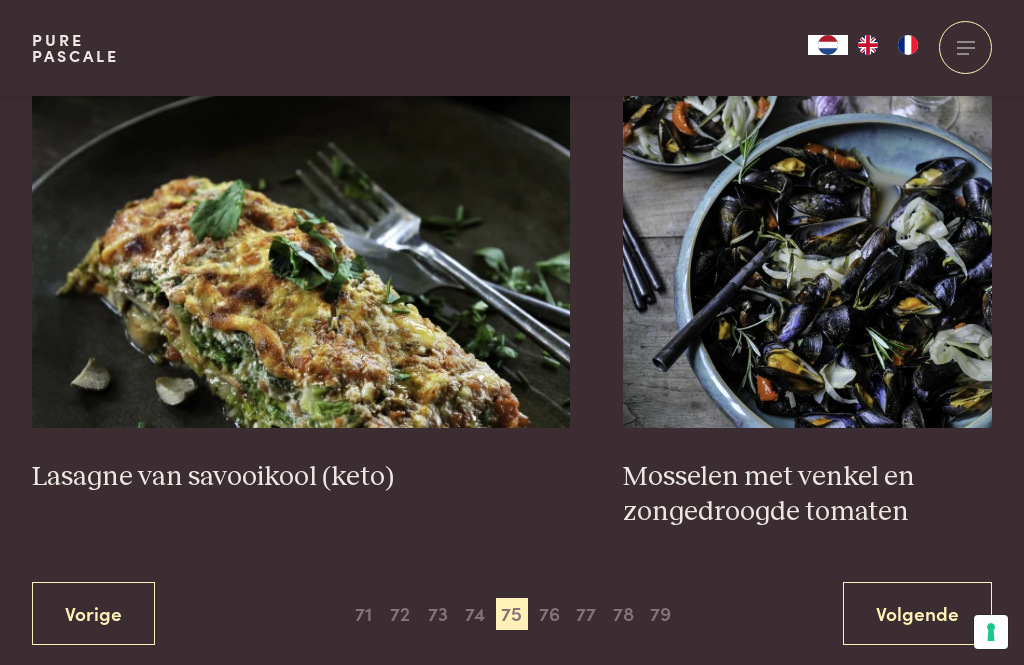click on "76" at bounding box center (549, 614) 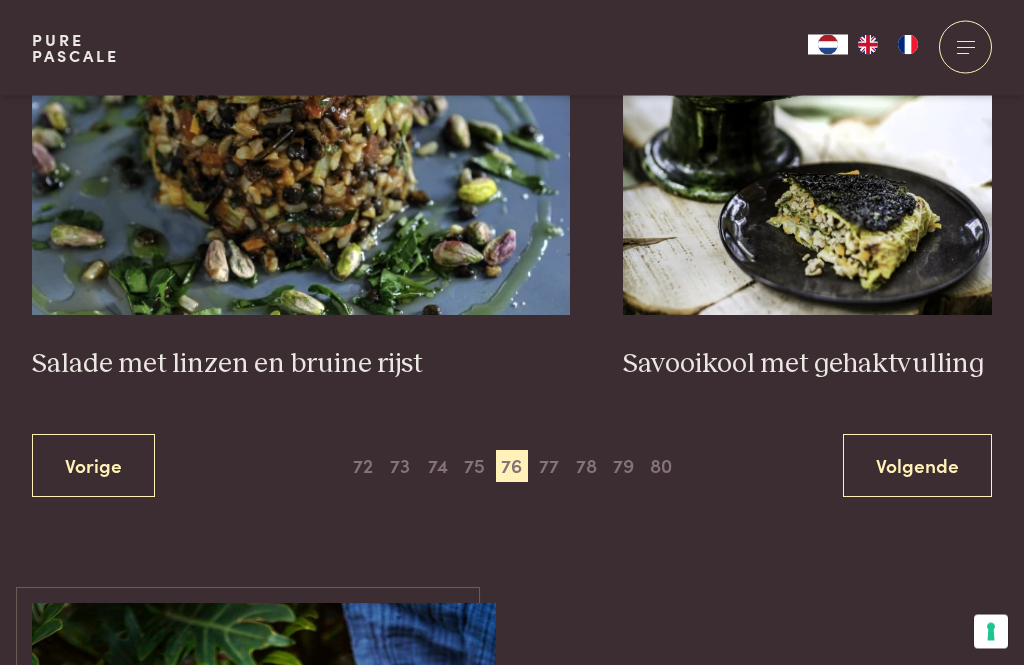 scroll, scrollTop: 3754, scrollLeft: 0, axis: vertical 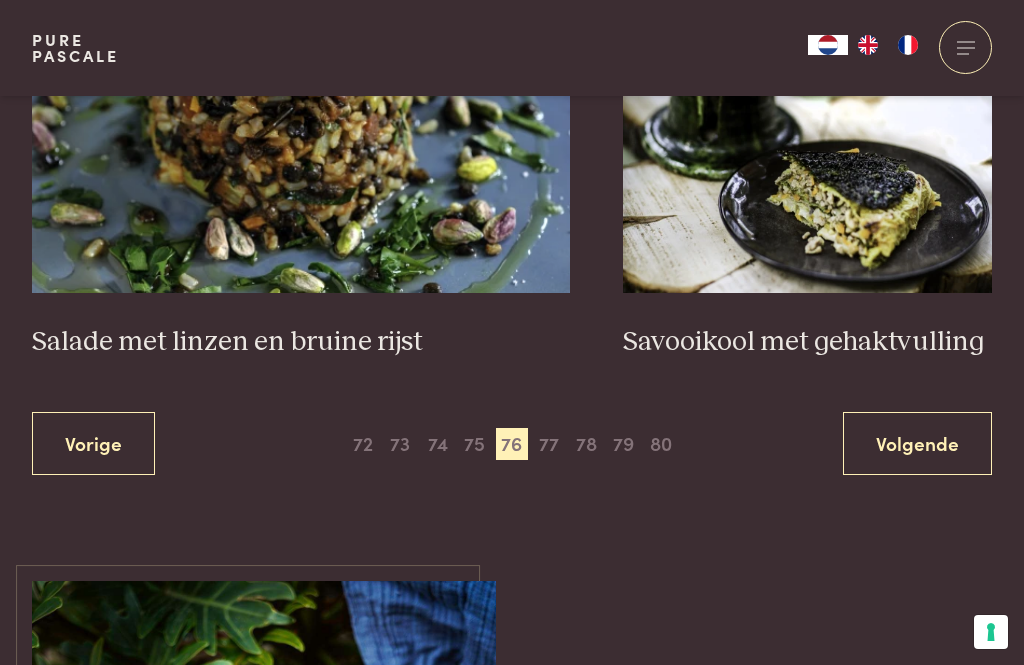 click on "77" at bounding box center [549, 444] 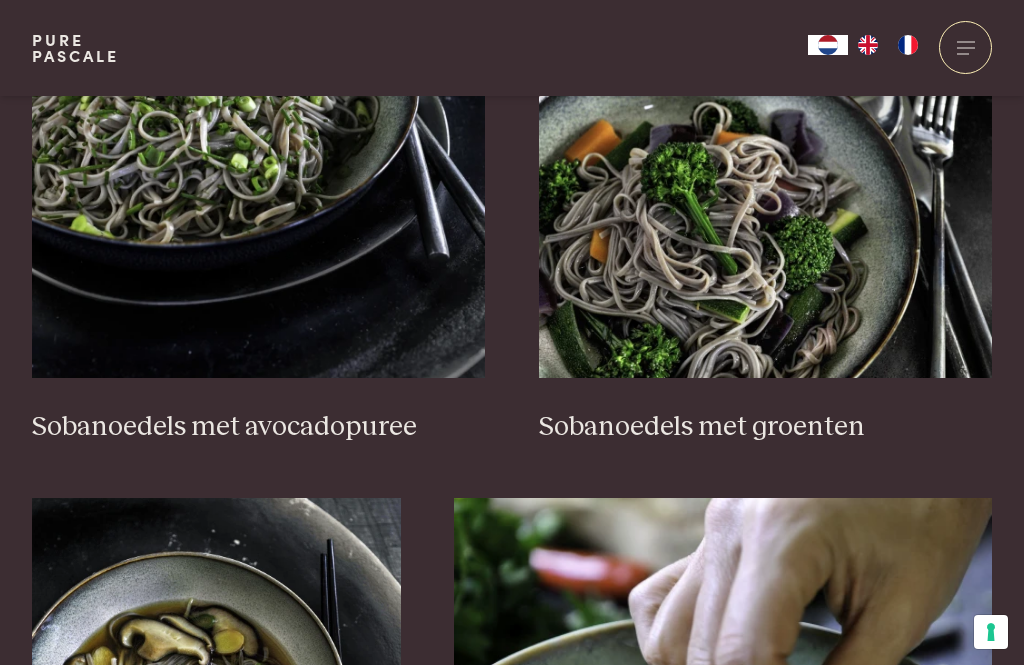 scroll, scrollTop: 2594, scrollLeft: 0, axis: vertical 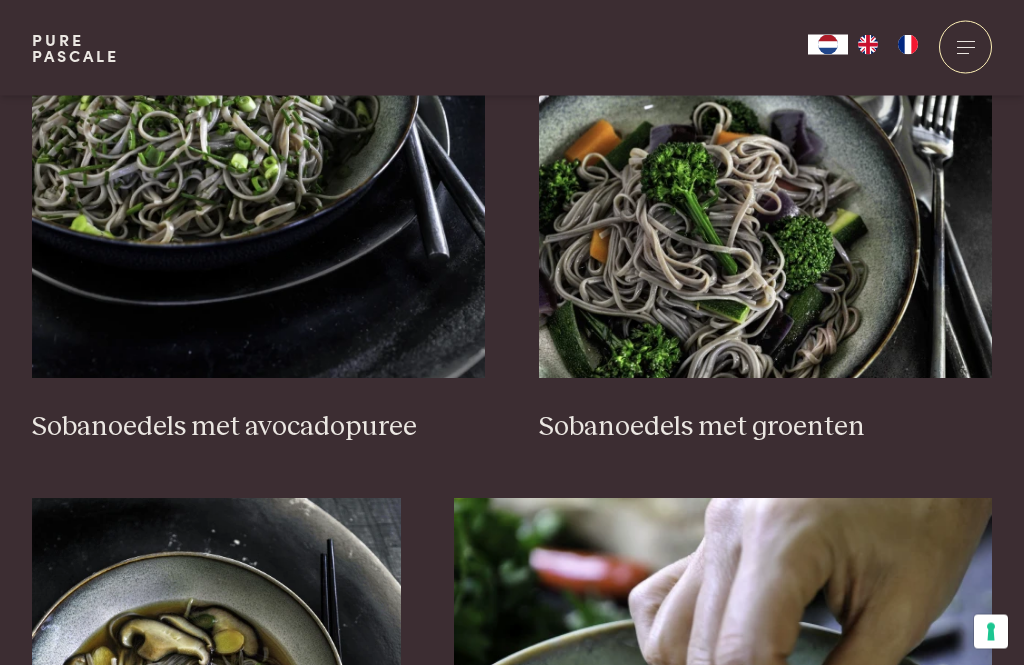 click at bounding box center (766, 179) 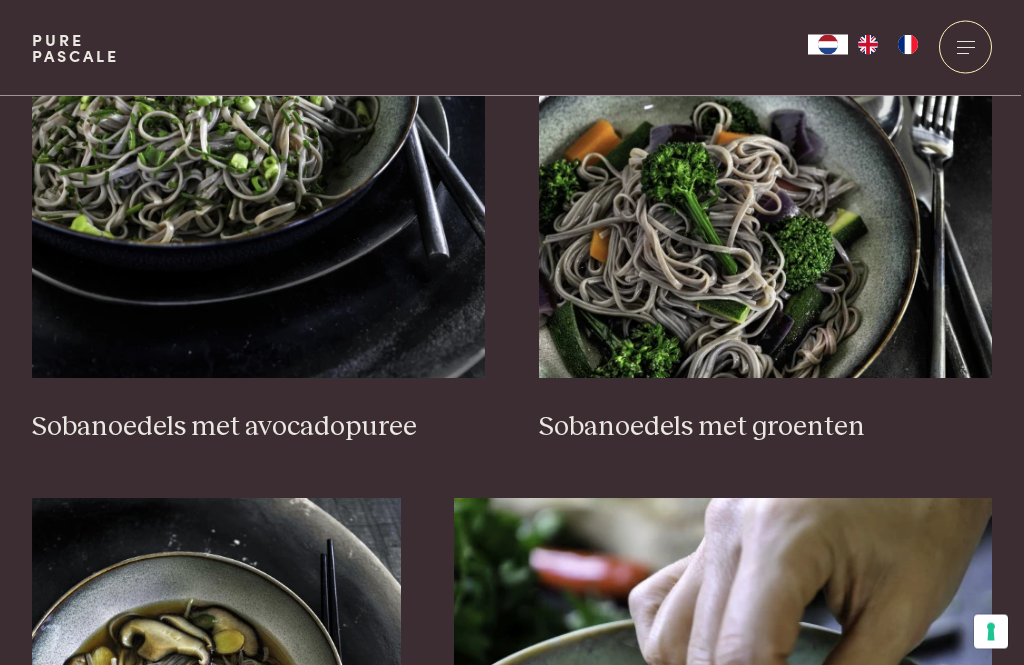 scroll, scrollTop: 2659, scrollLeft: 0, axis: vertical 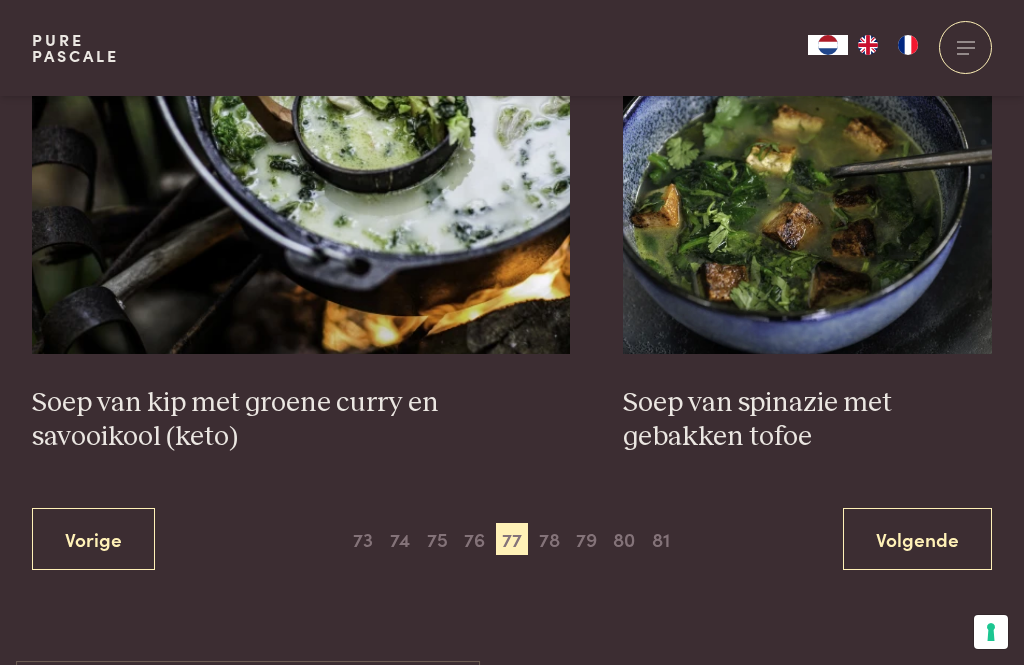 click on "78" at bounding box center (549, 539) 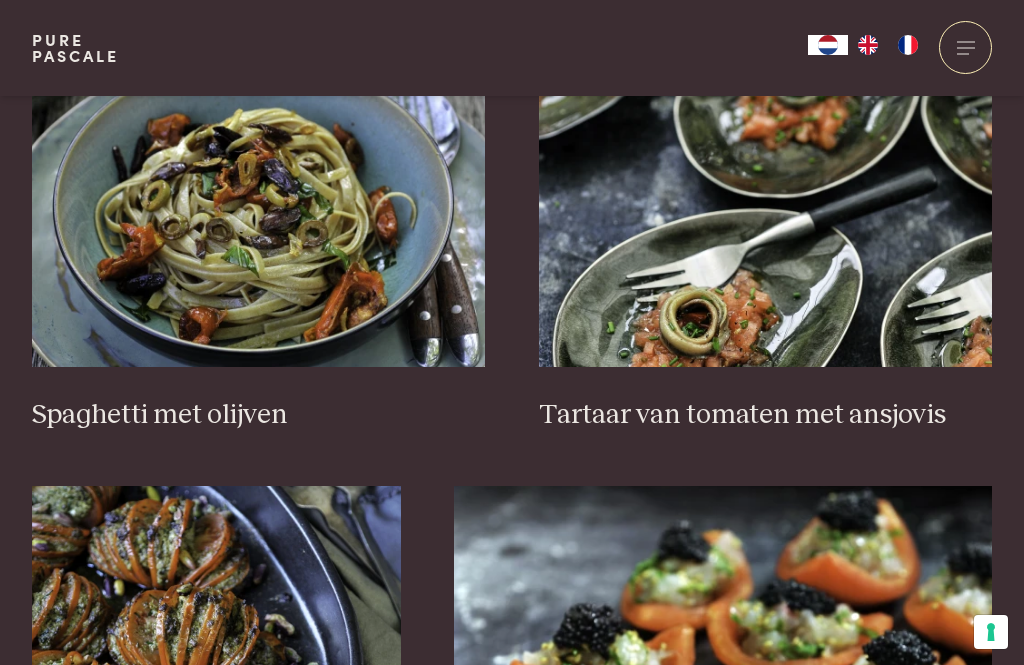 scroll, scrollTop: 908, scrollLeft: 0, axis: vertical 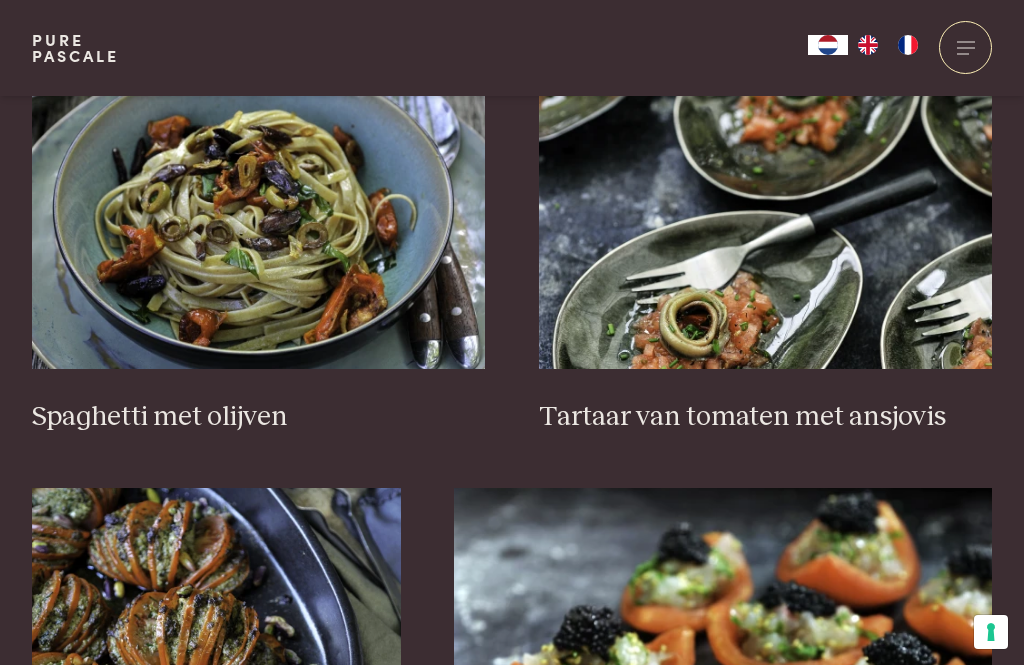 click at bounding box center (259, 169) 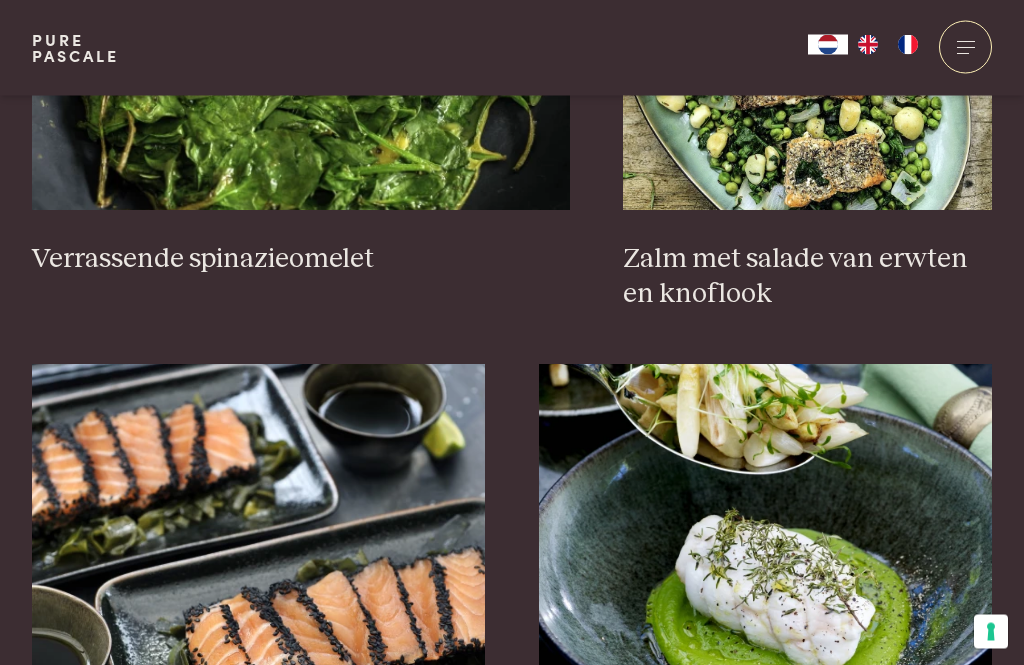 scroll, scrollTop: 2141, scrollLeft: 0, axis: vertical 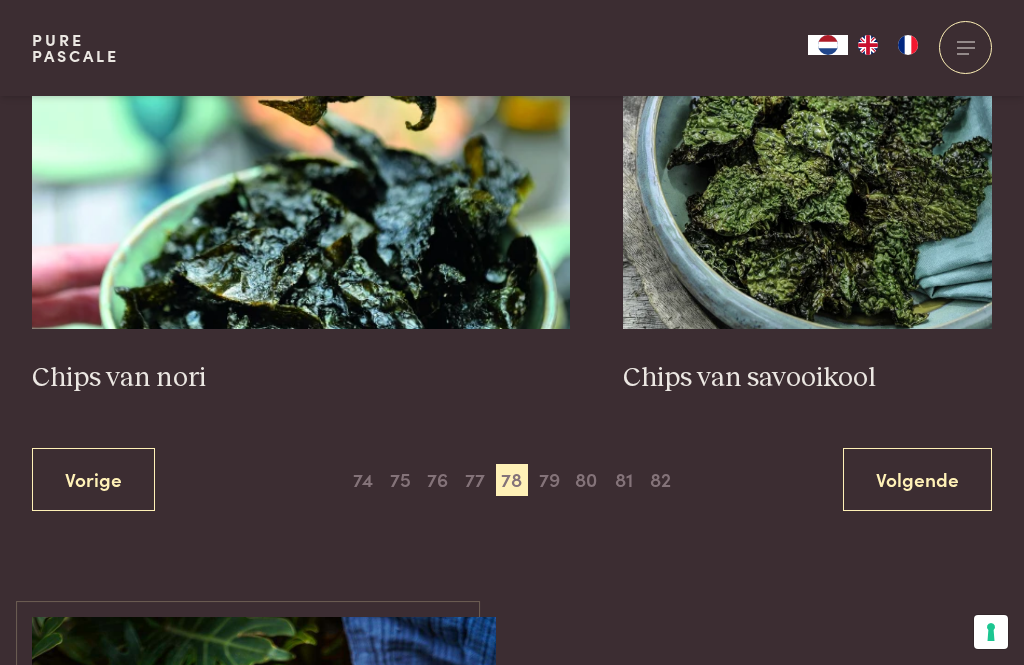 click on "79" at bounding box center [549, 480] 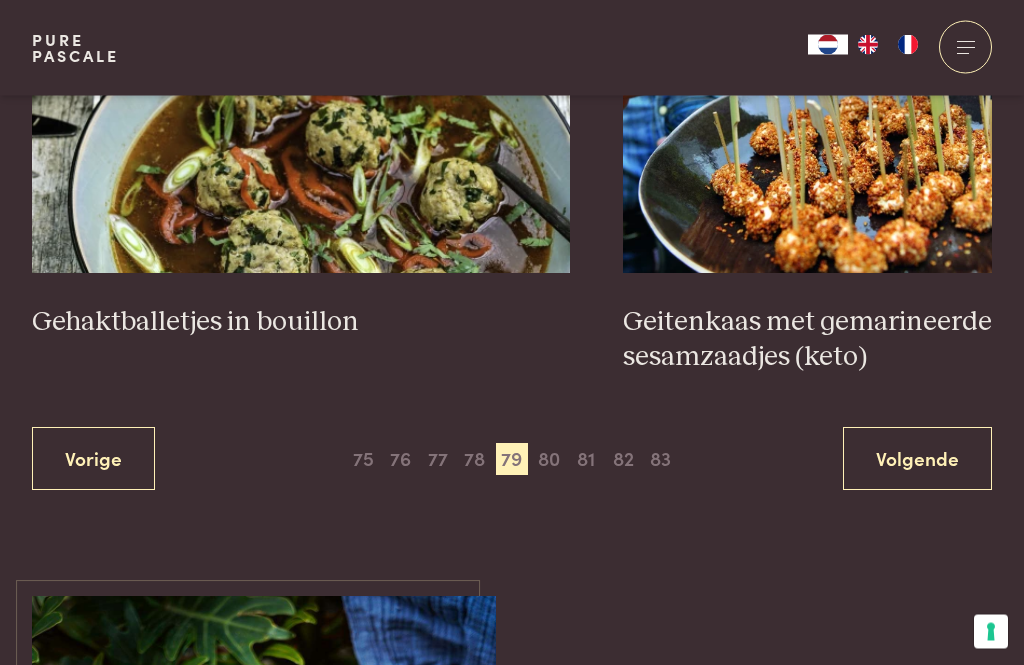 scroll, scrollTop: 3690, scrollLeft: 0, axis: vertical 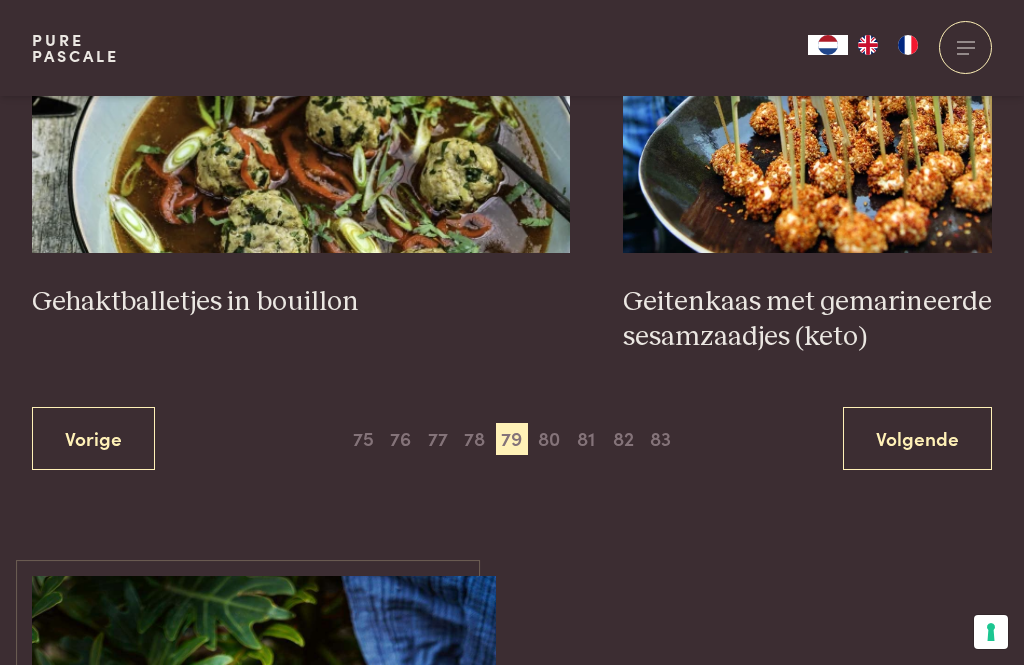 click on "80" at bounding box center [549, 439] 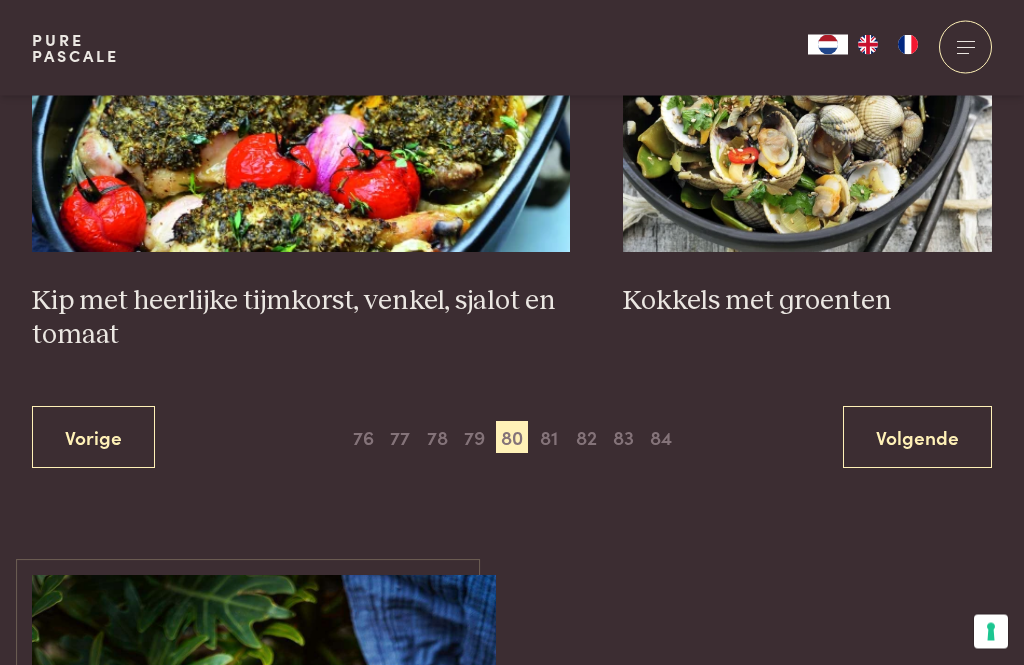 scroll, scrollTop: 3829, scrollLeft: 0, axis: vertical 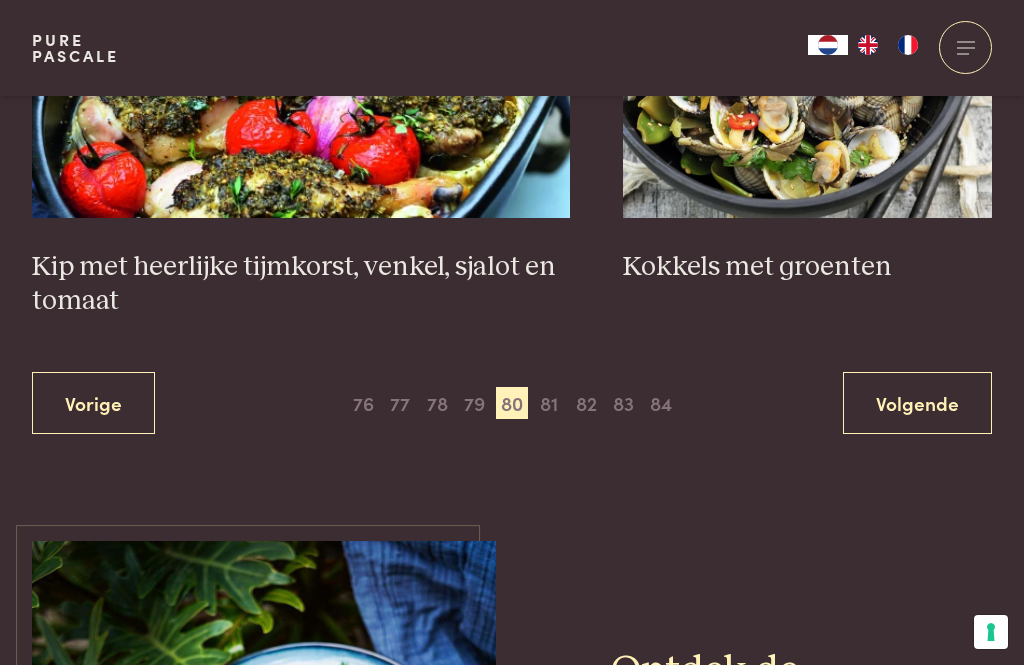 click on "81" at bounding box center (549, 403) 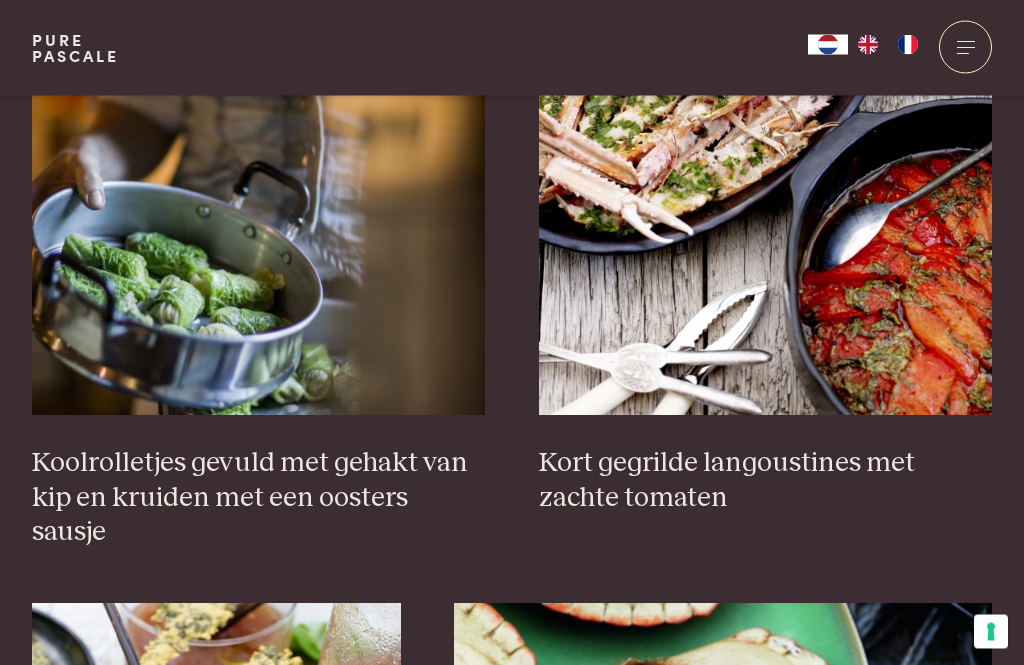 scroll, scrollTop: 856, scrollLeft: 0, axis: vertical 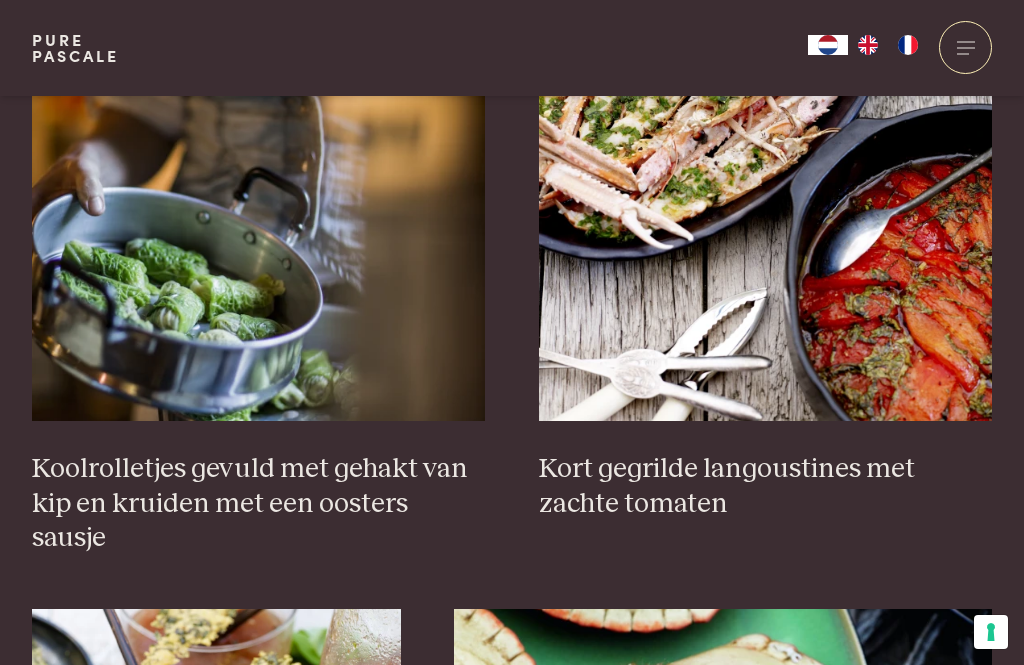 click at bounding box center (766, 221) 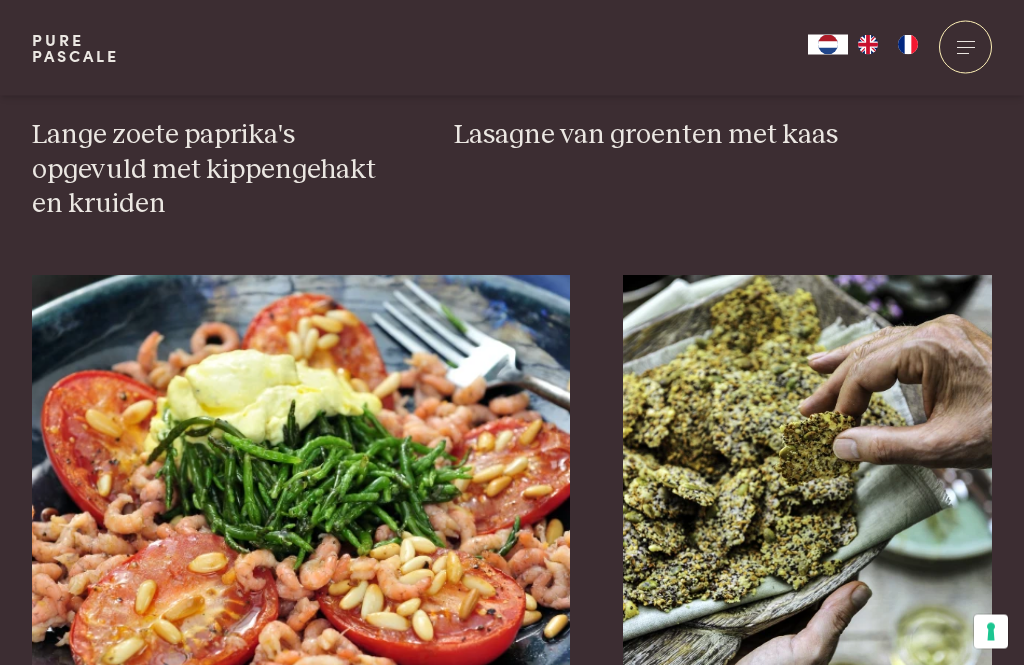 scroll, scrollTop: 3441, scrollLeft: 0, axis: vertical 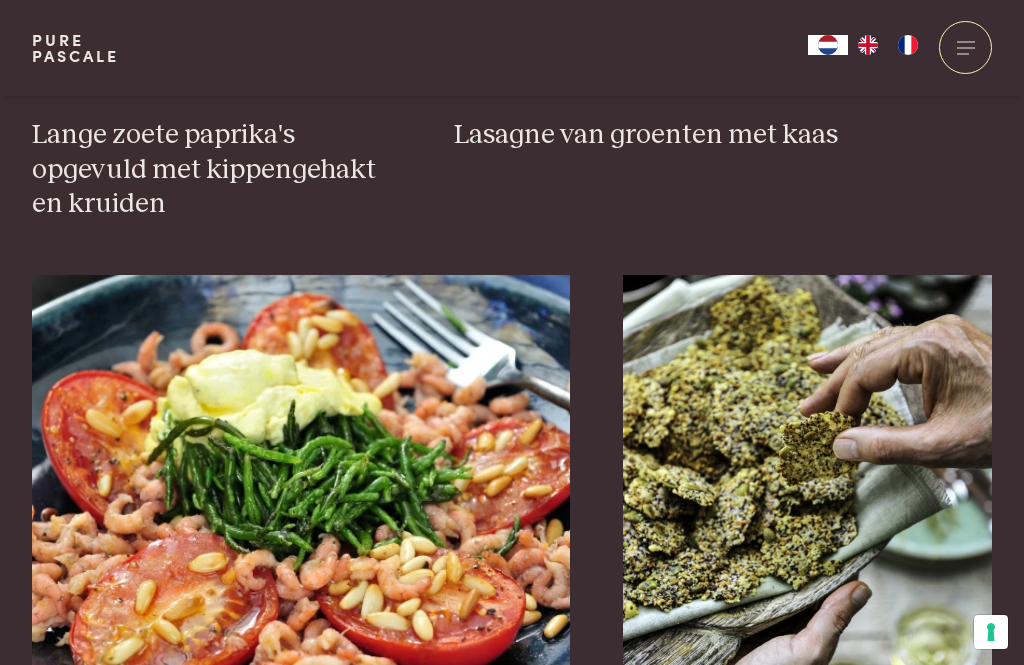 click on "Mijn versie van tomaat-garnaal (keto)" at bounding box center (301, 508) 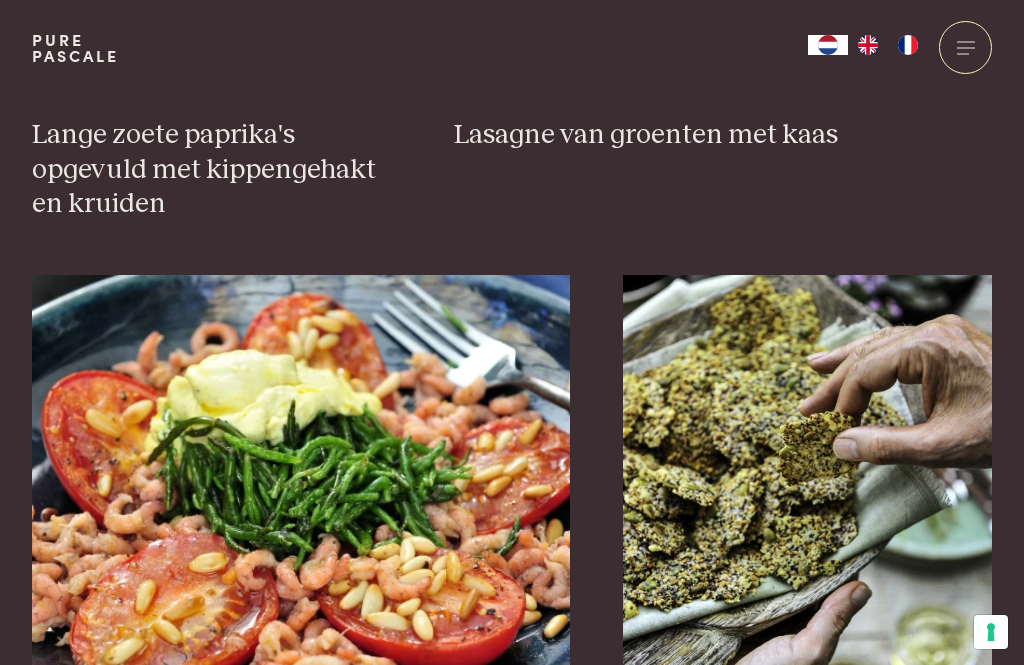 scroll, scrollTop: 3505, scrollLeft: 0, axis: vertical 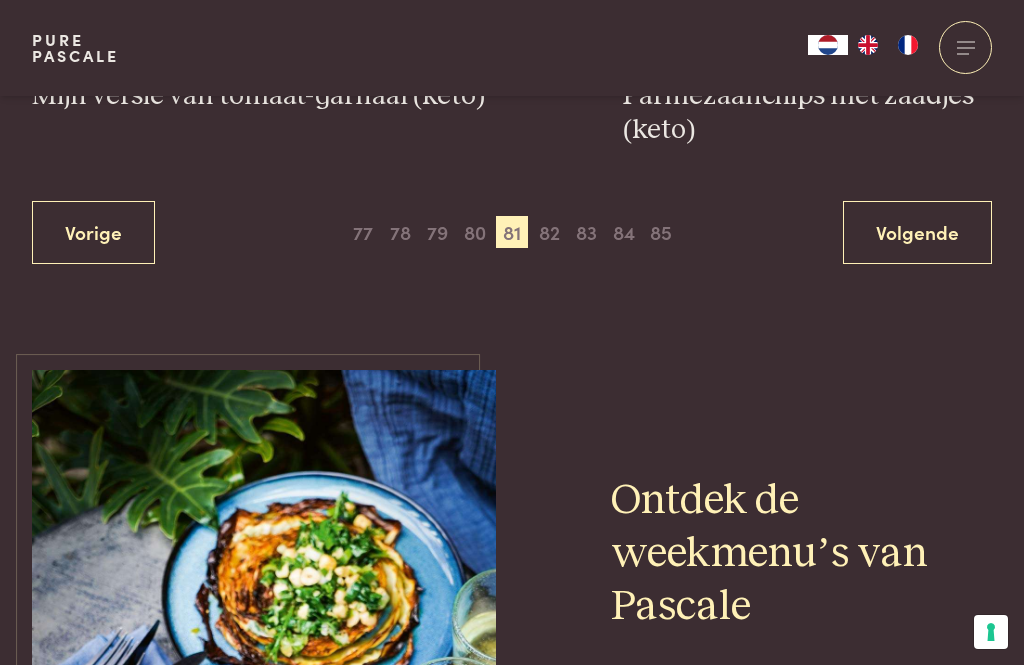 click on "82" at bounding box center (549, 232) 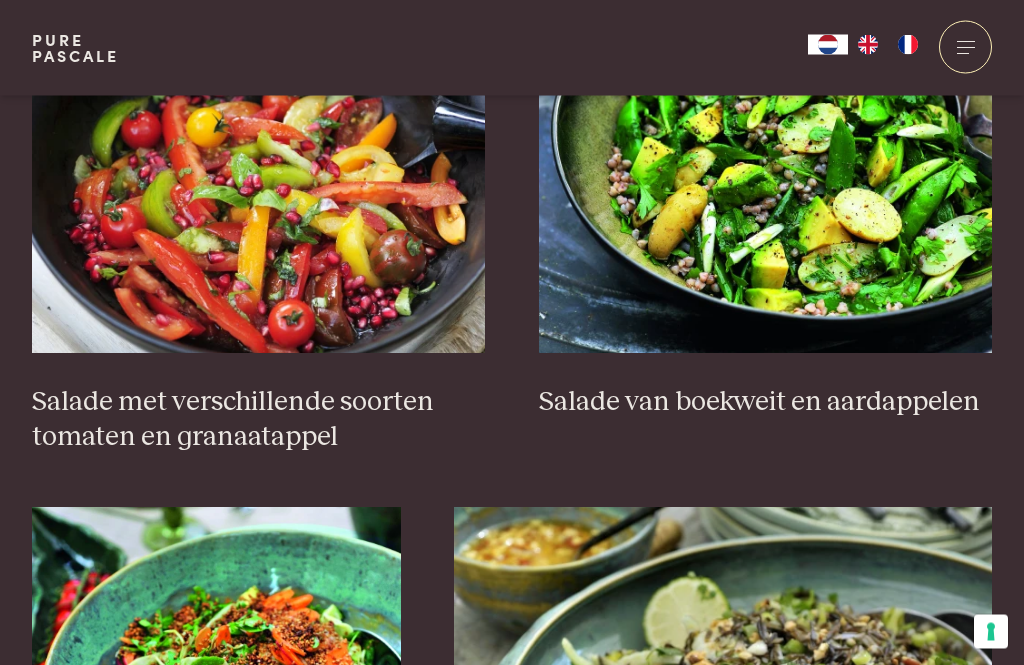 scroll, scrollTop: 2551, scrollLeft: 0, axis: vertical 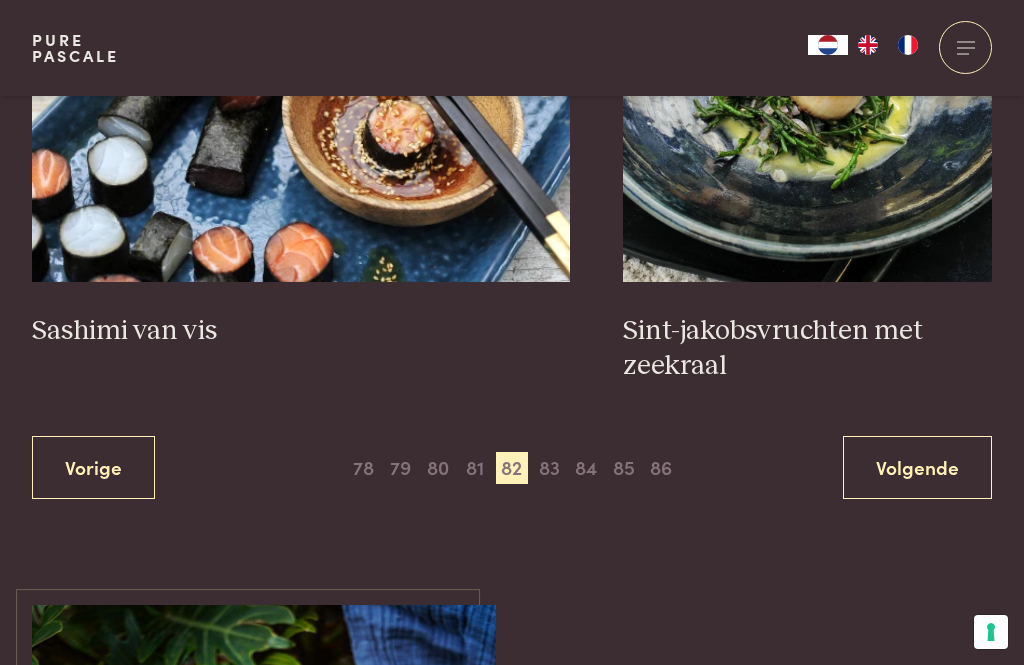 click on "83" at bounding box center [549, 468] 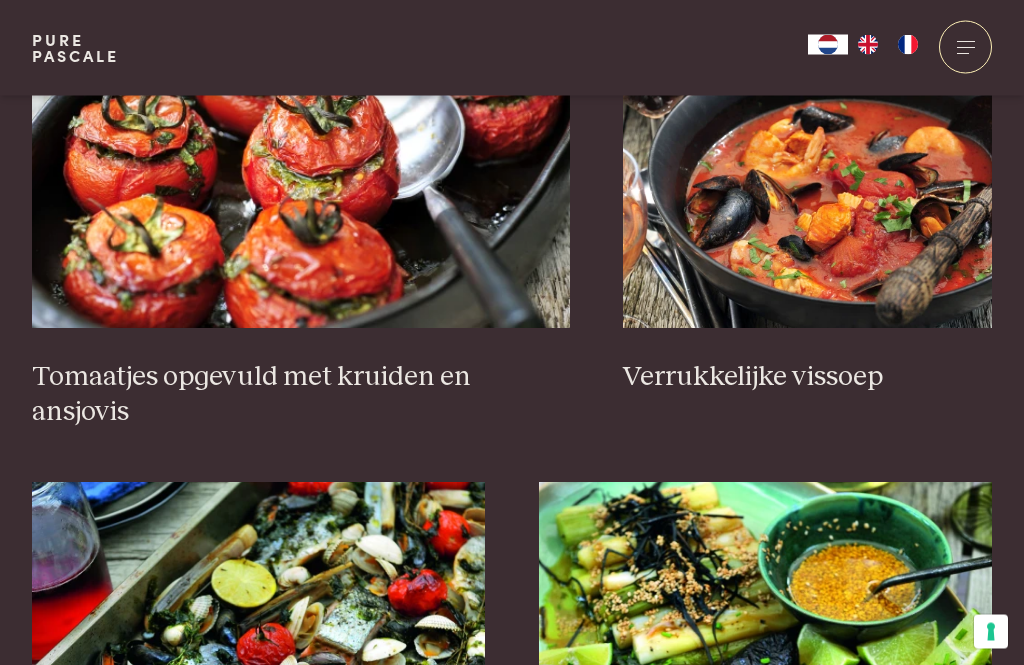 scroll, scrollTop: 2023, scrollLeft: 0, axis: vertical 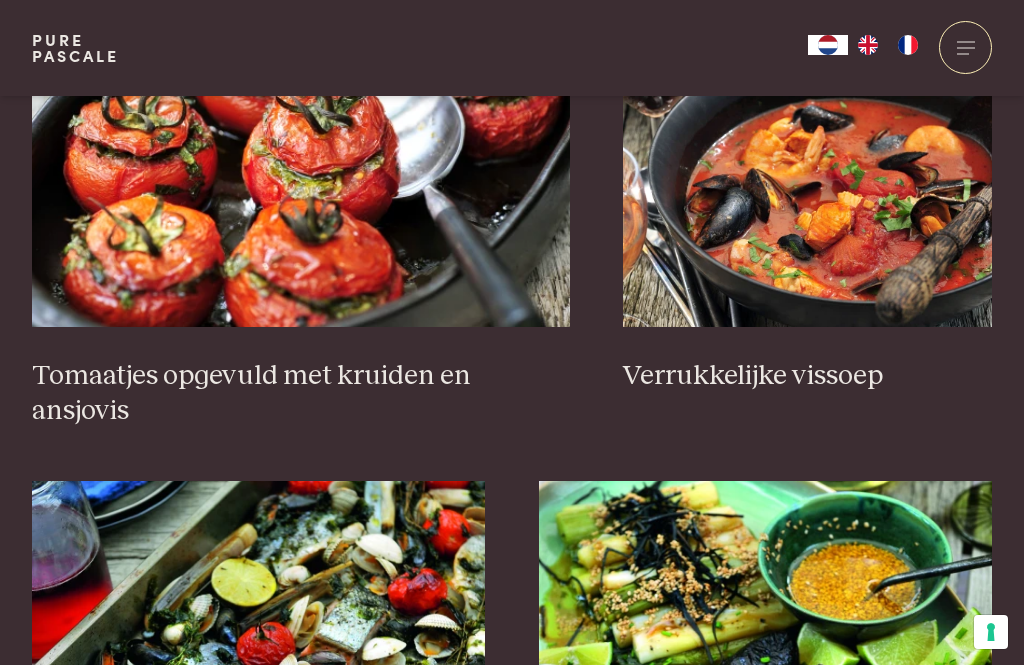 click at bounding box center [301, 127] 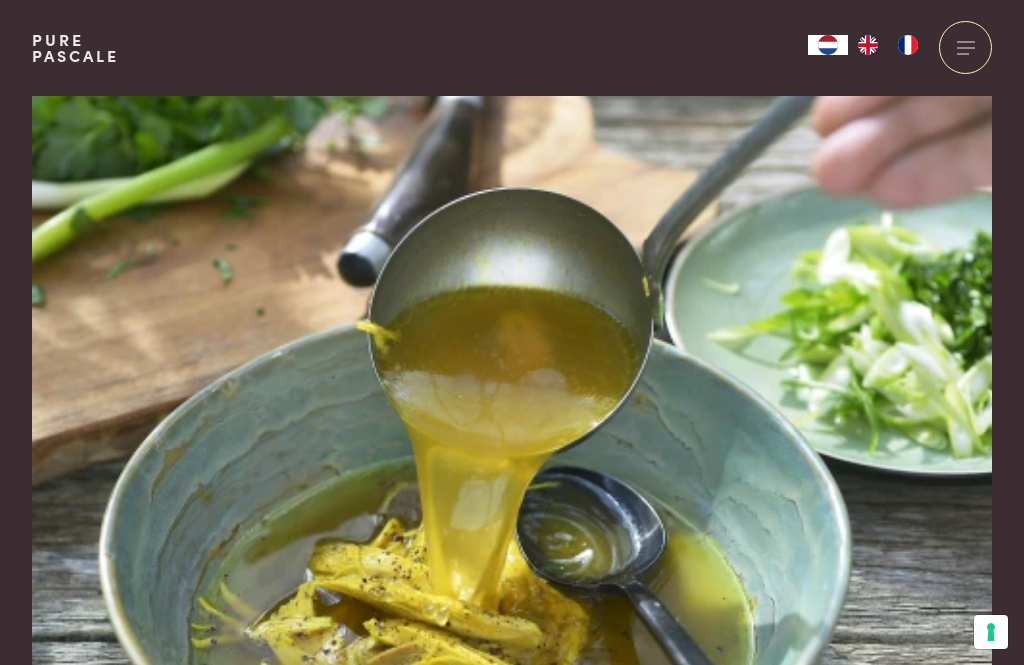 scroll, scrollTop: 0, scrollLeft: 0, axis: both 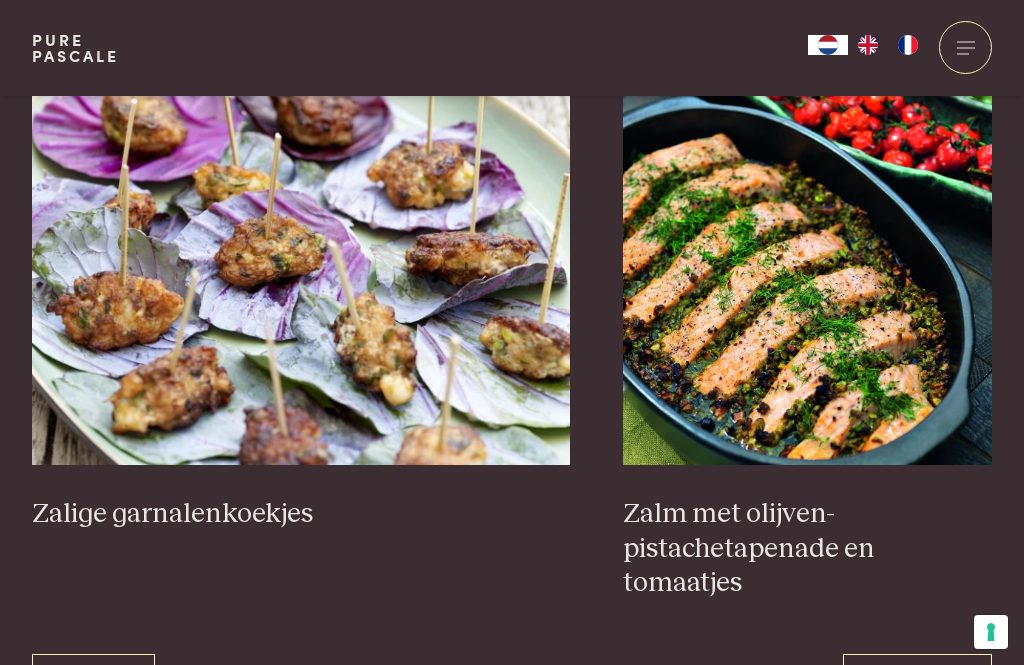click at bounding box center [807, 265] 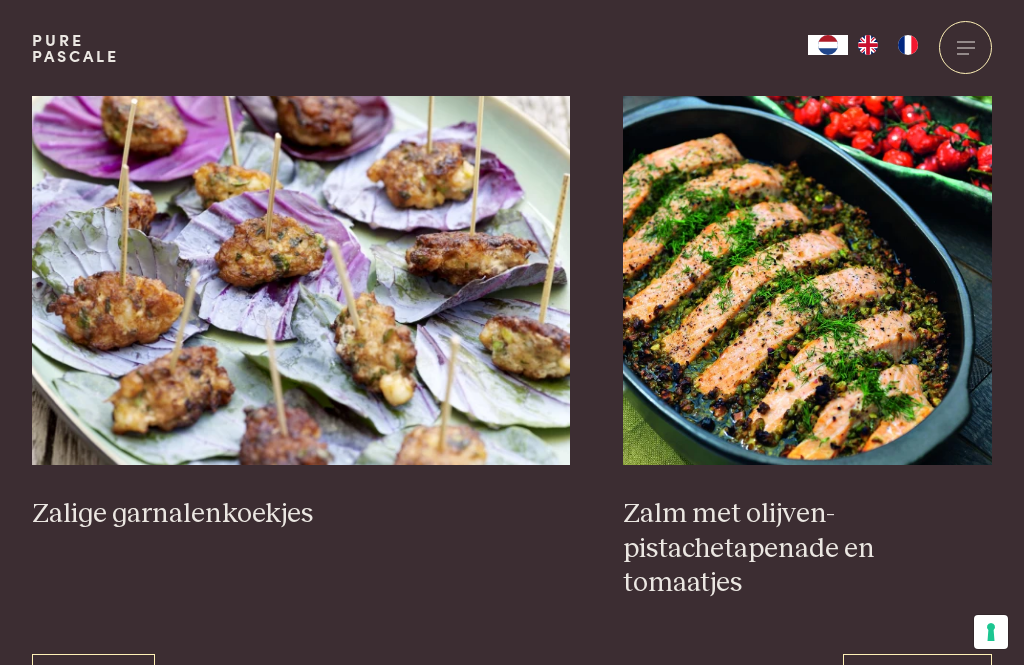 scroll, scrollTop: 3611, scrollLeft: 0, axis: vertical 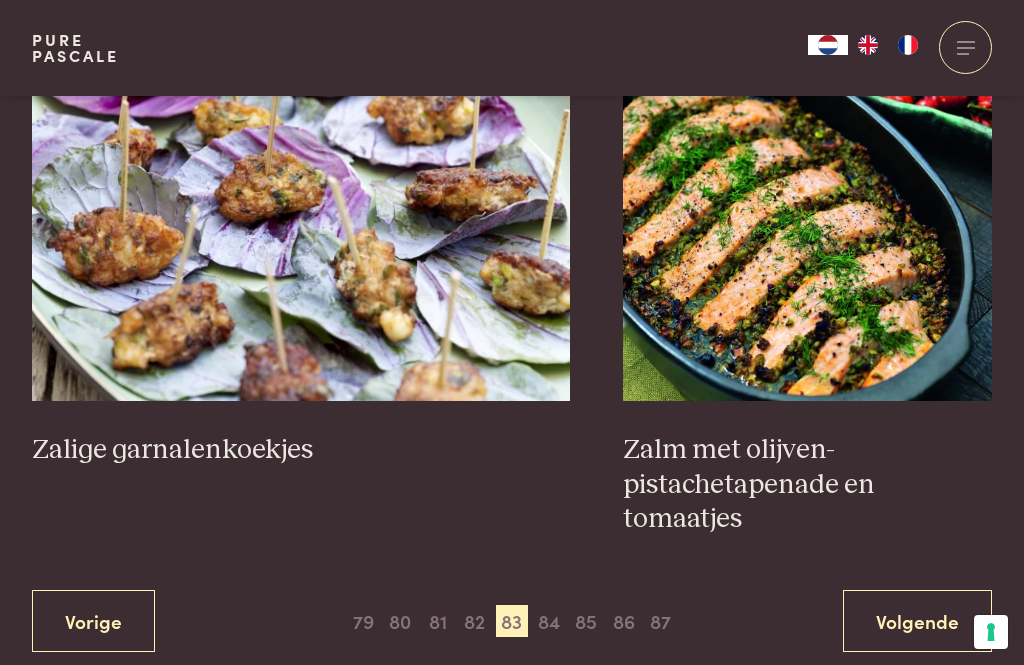 click on "84" at bounding box center [549, 621] 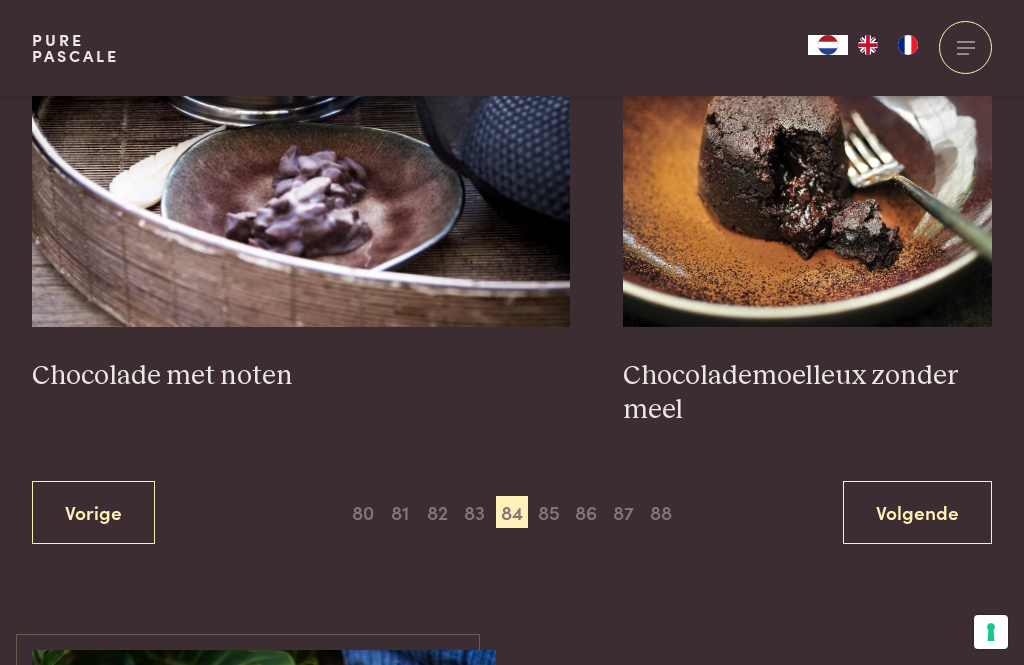 click on "85" at bounding box center (549, 512) 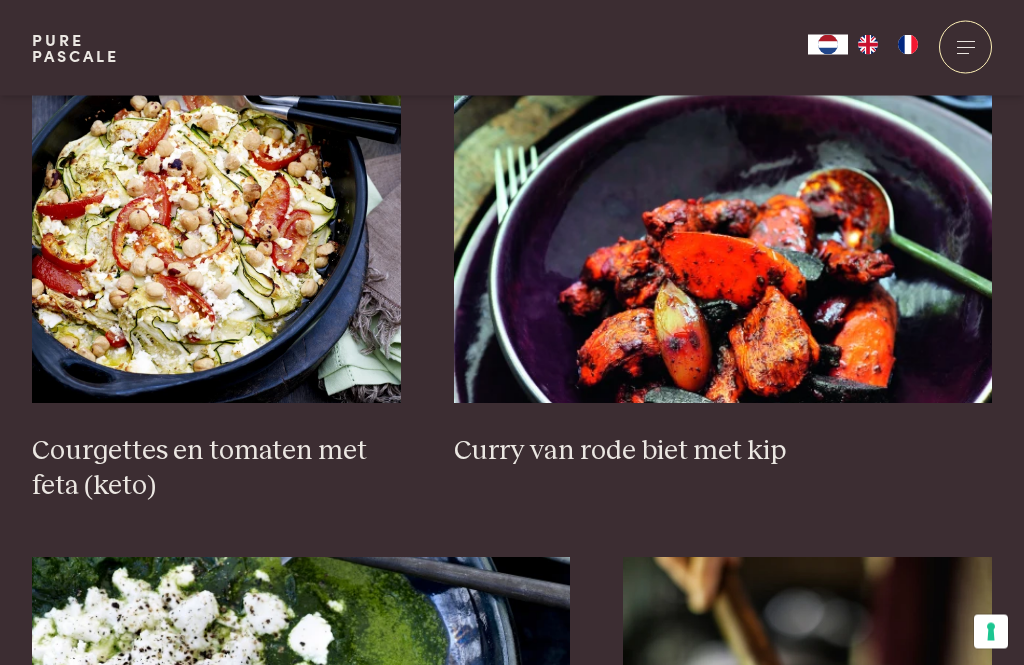 scroll, scrollTop: 1414, scrollLeft: 0, axis: vertical 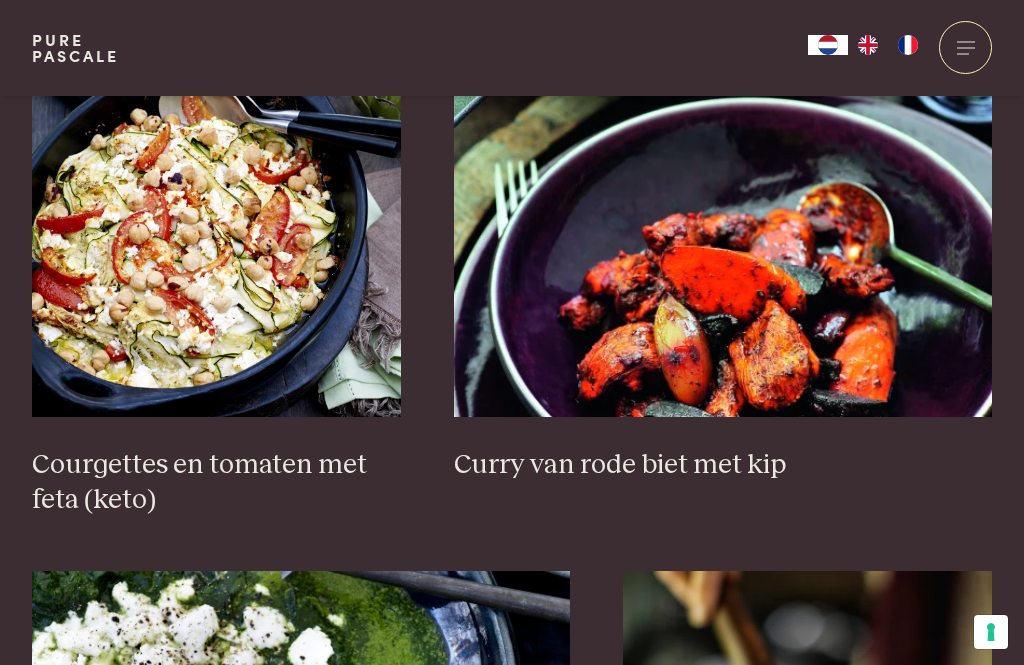 click at bounding box center [216, 217] 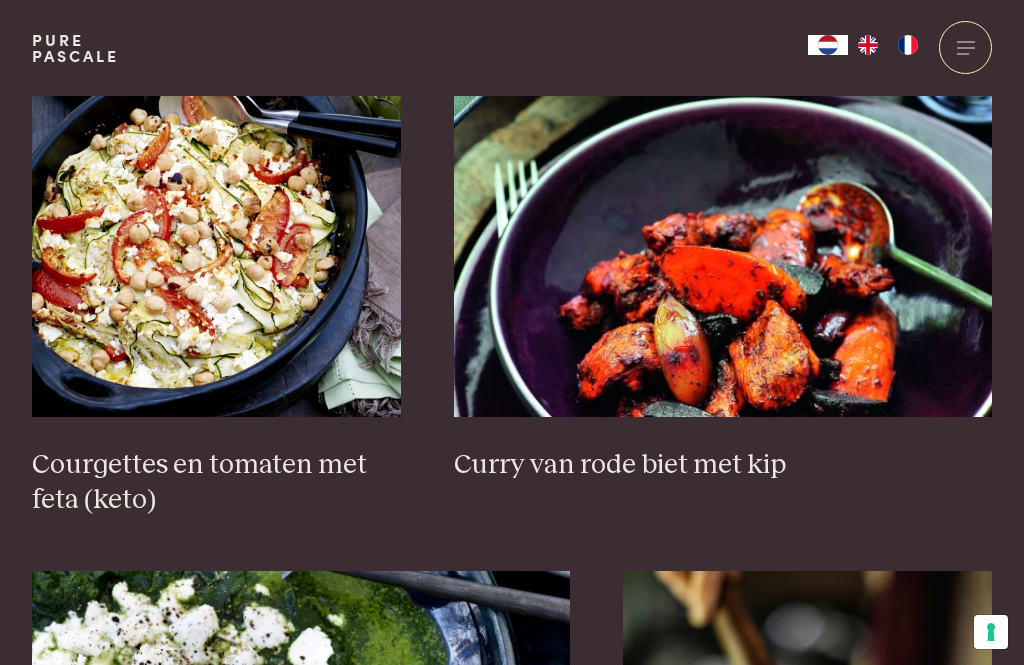 scroll, scrollTop: 1478, scrollLeft: 0, axis: vertical 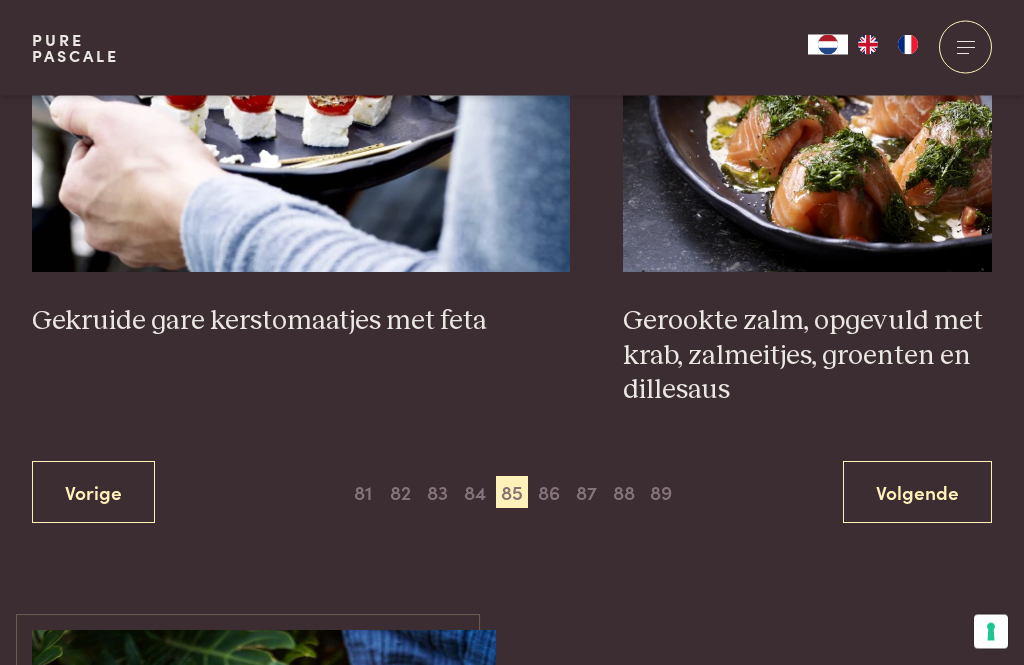 click on "86" at bounding box center [549, 493] 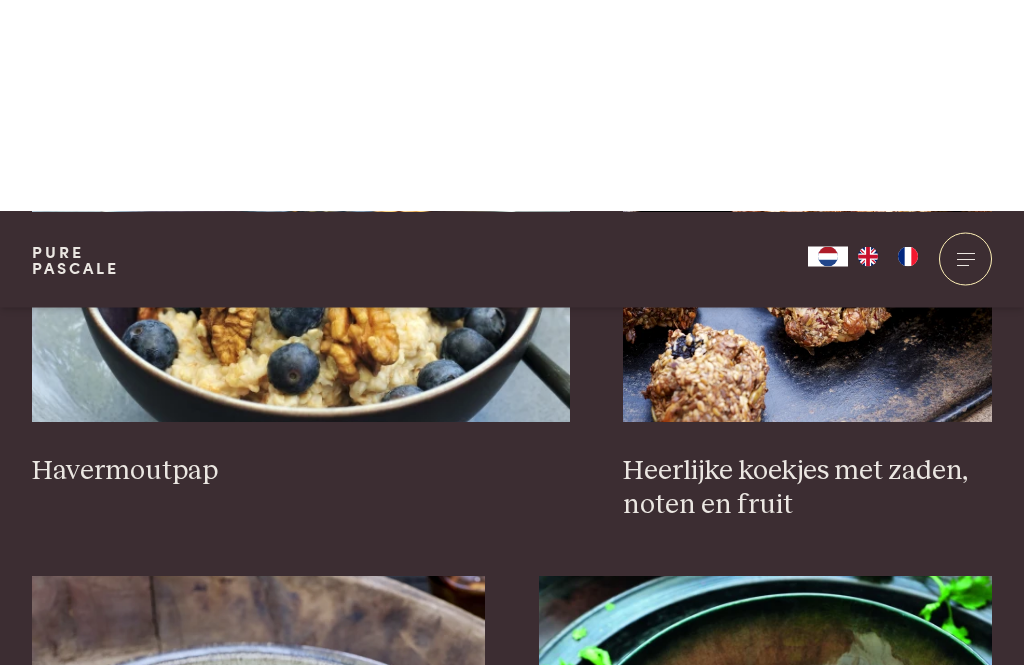 scroll, scrollTop: 1873, scrollLeft: 0, axis: vertical 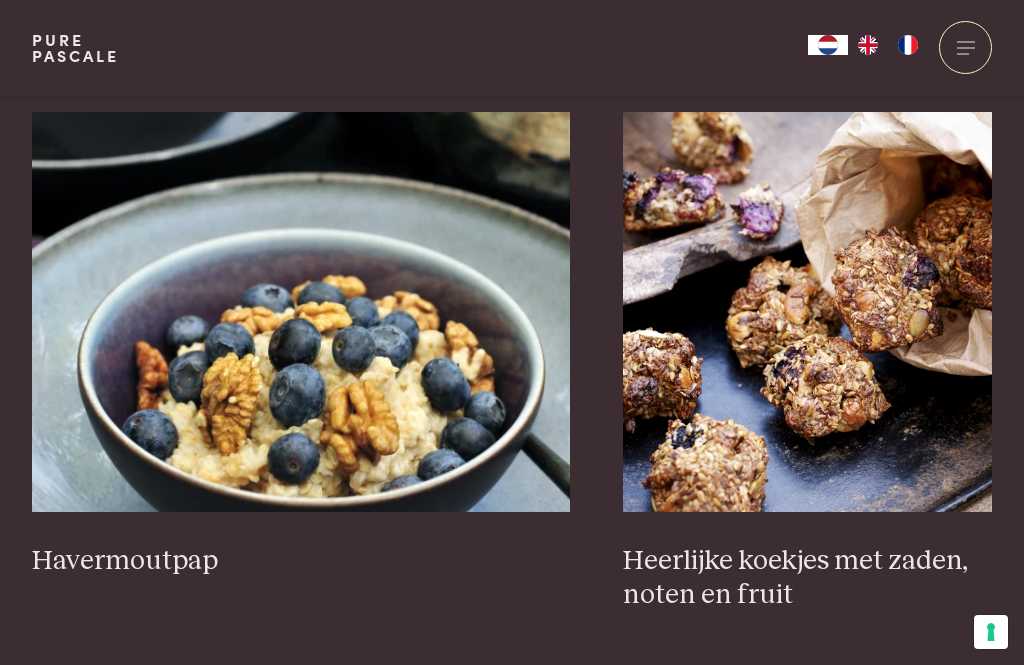 click at bounding box center [301, 312] 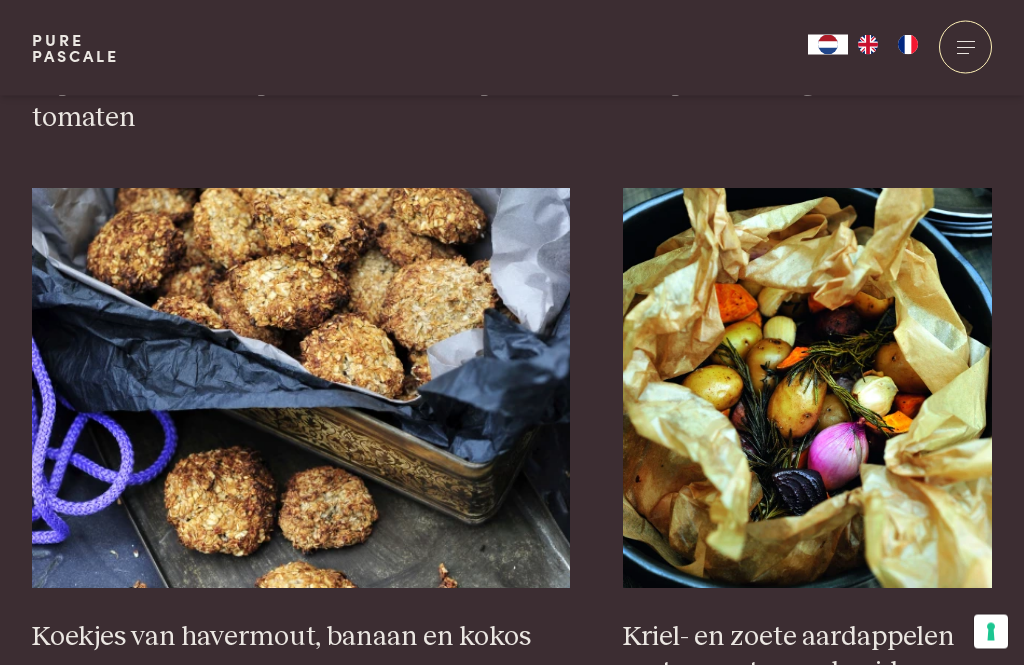 scroll, scrollTop: 3424, scrollLeft: 0, axis: vertical 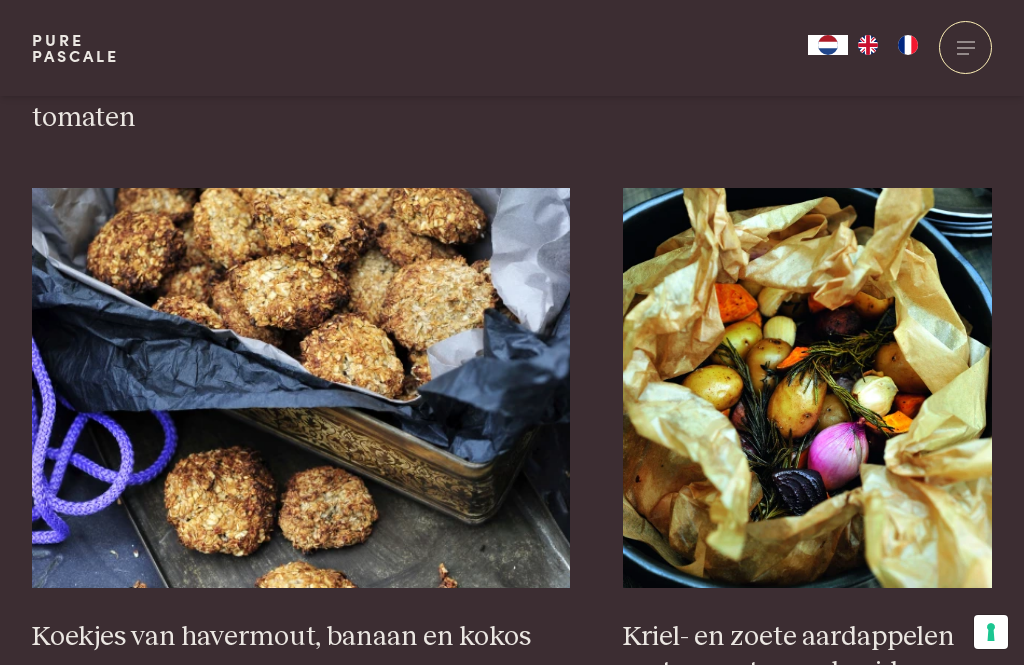 click at bounding box center (301, 388) 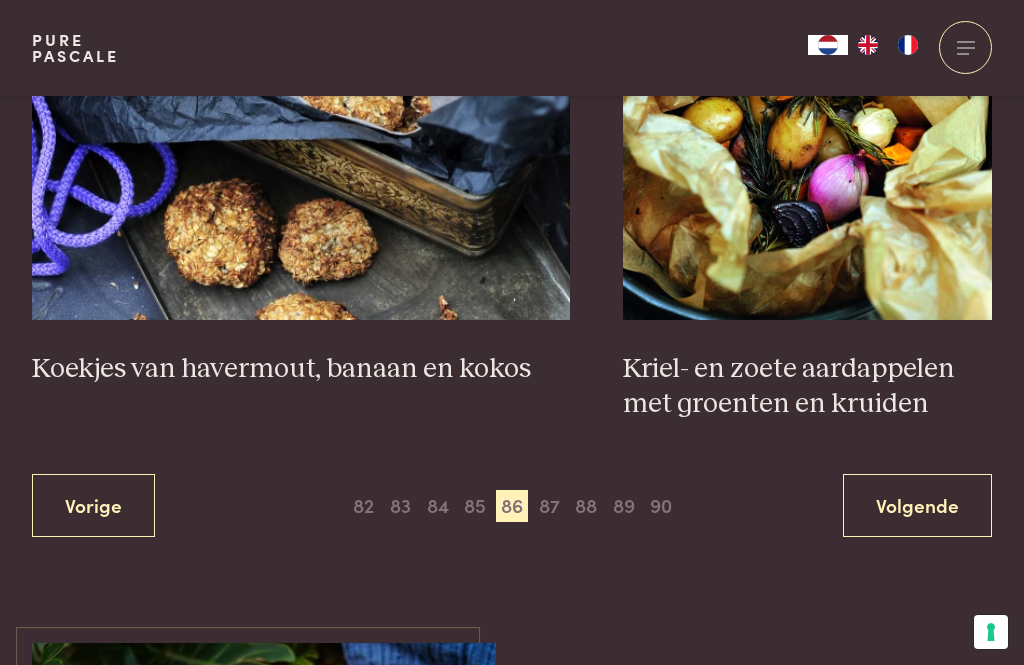 scroll, scrollTop: 3691, scrollLeft: 0, axis: vertical 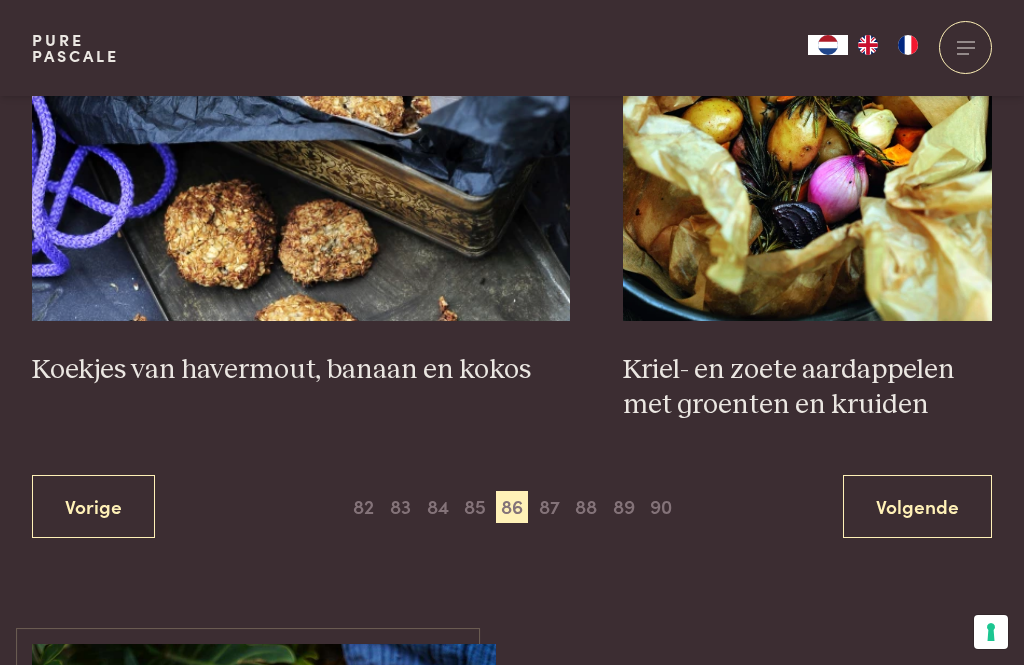 click on "87" at bounding box center (549, 507) 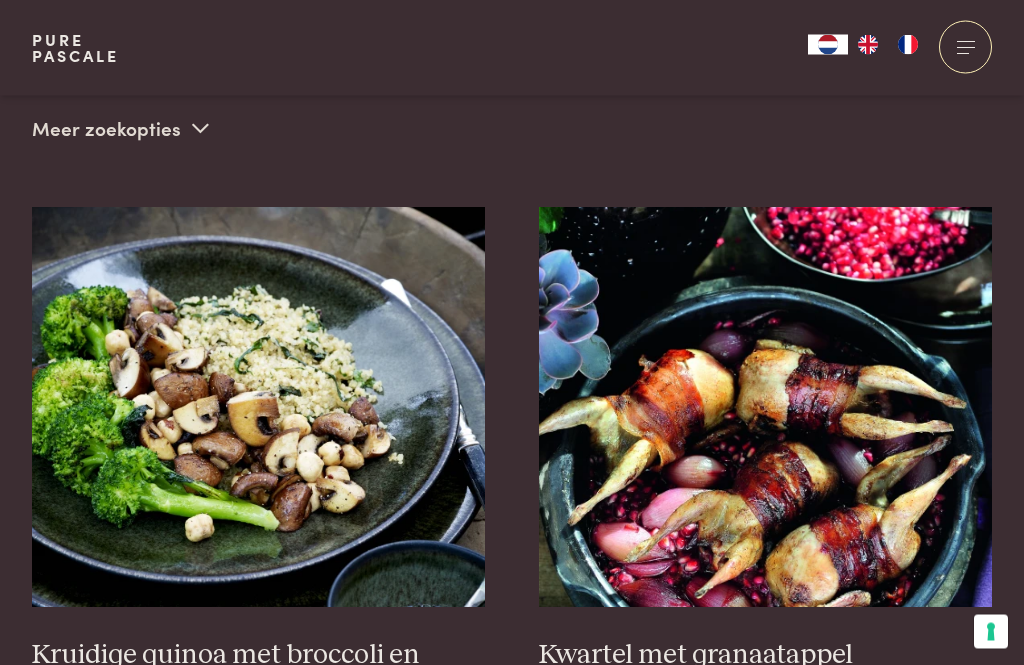 scroll, scrollTop: 670, scrollLeft: 0, axis: vertical 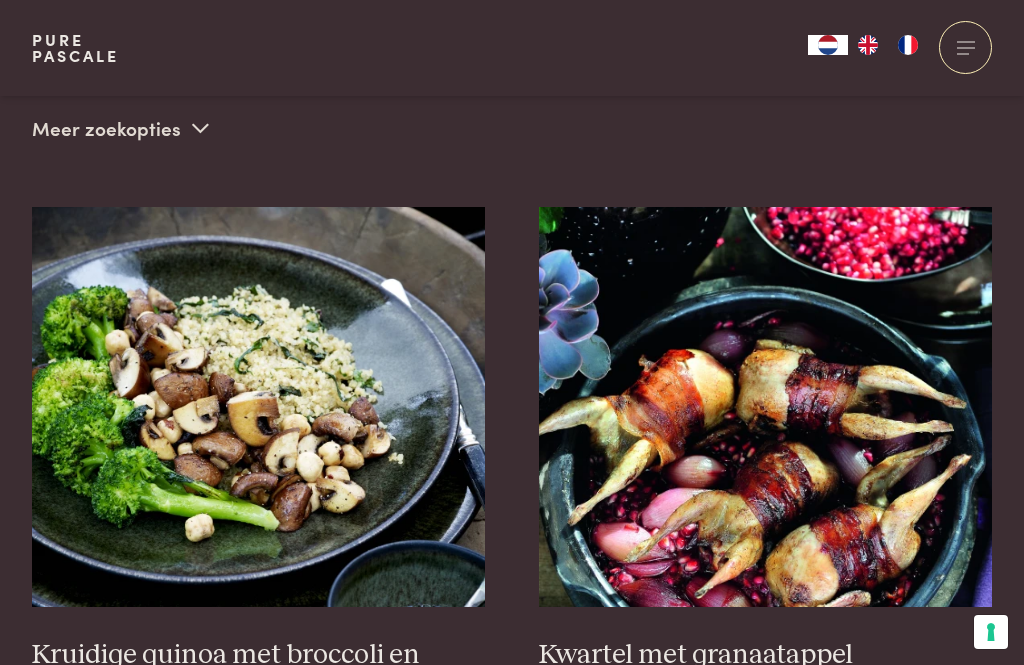 click at bounding box center (766, 407) 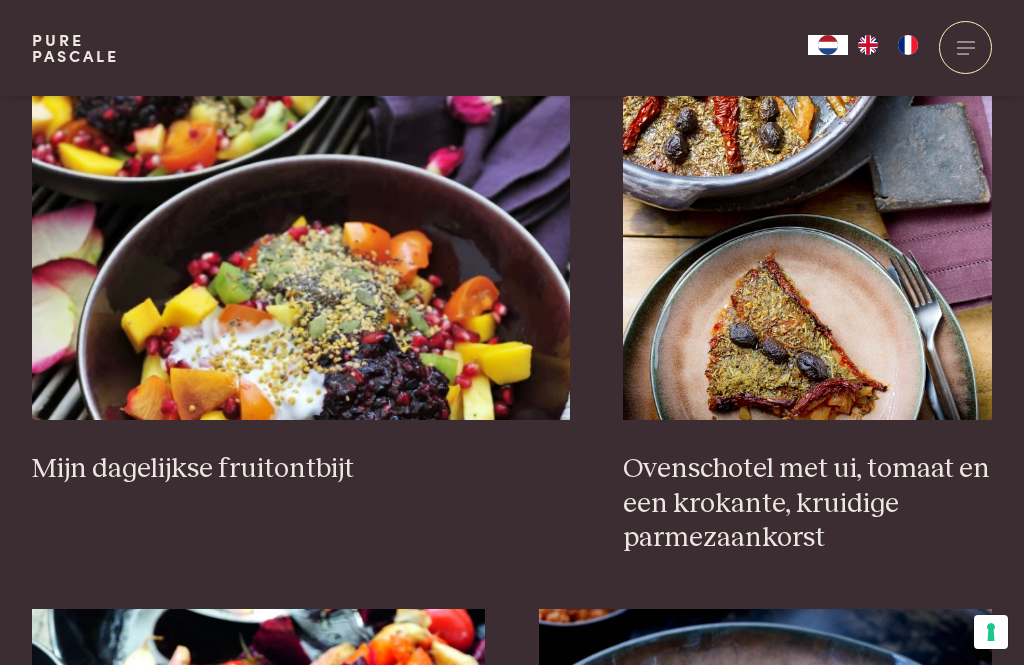 scroll, scrollTop: 1931, scrollLeft: 0, axis: vertical 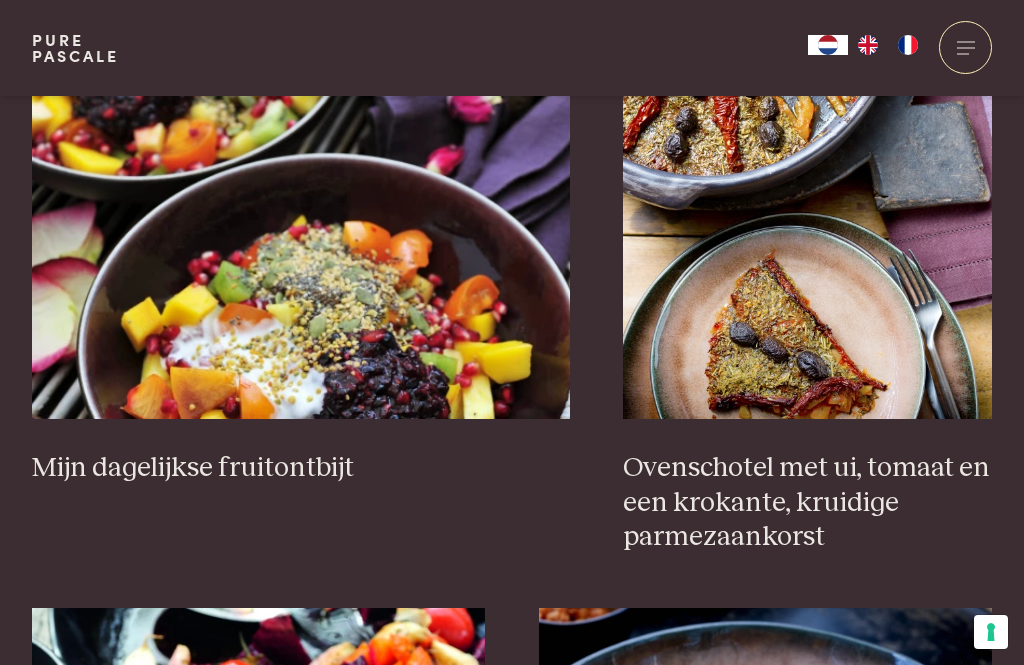 click at bounding box center [301, 219] 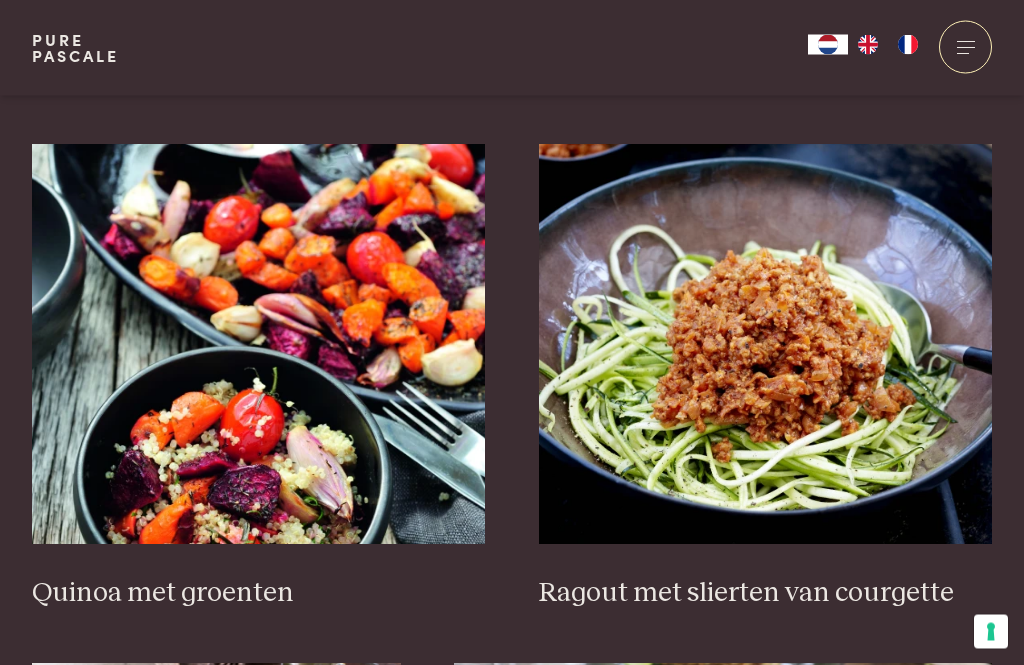 scroll, scrollTop: 2395, scrollLeft: 0, axis: vertical 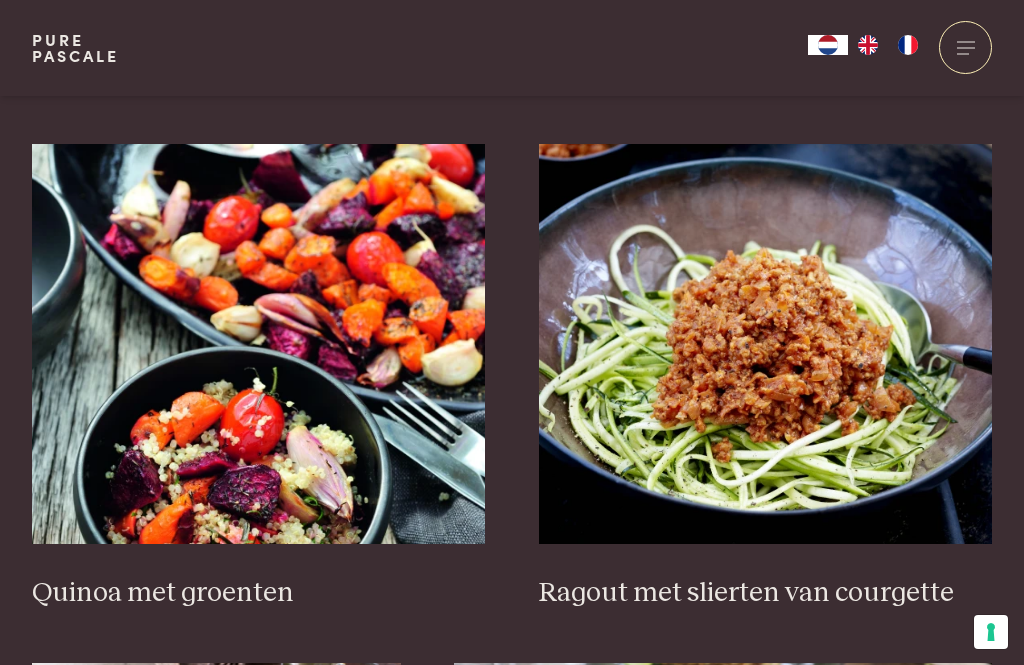 click on "Ragout met slierten van courgette" at bounding box center [766, 593] 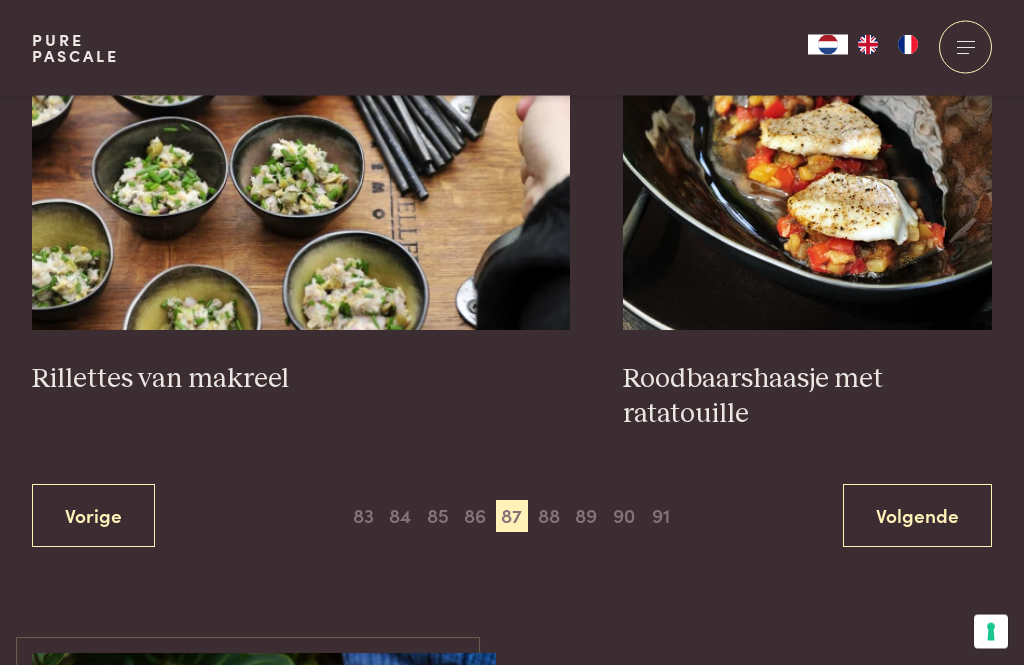 scroll, scrollTop: 3682, scrollLeft: 0, axis: vertical 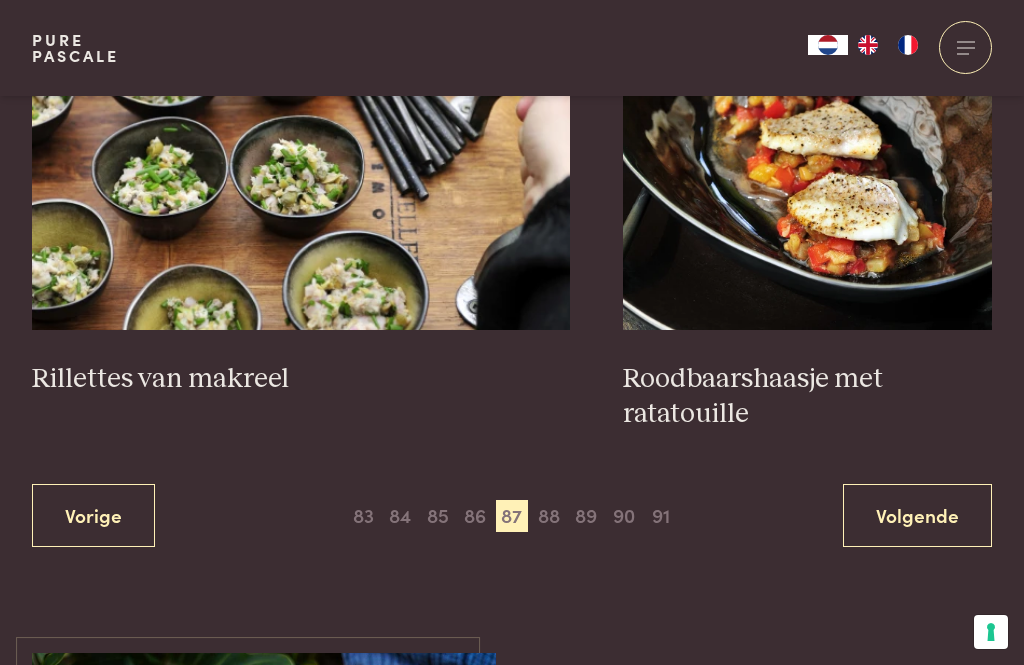 click on "88" at bounding box center [549, 516] 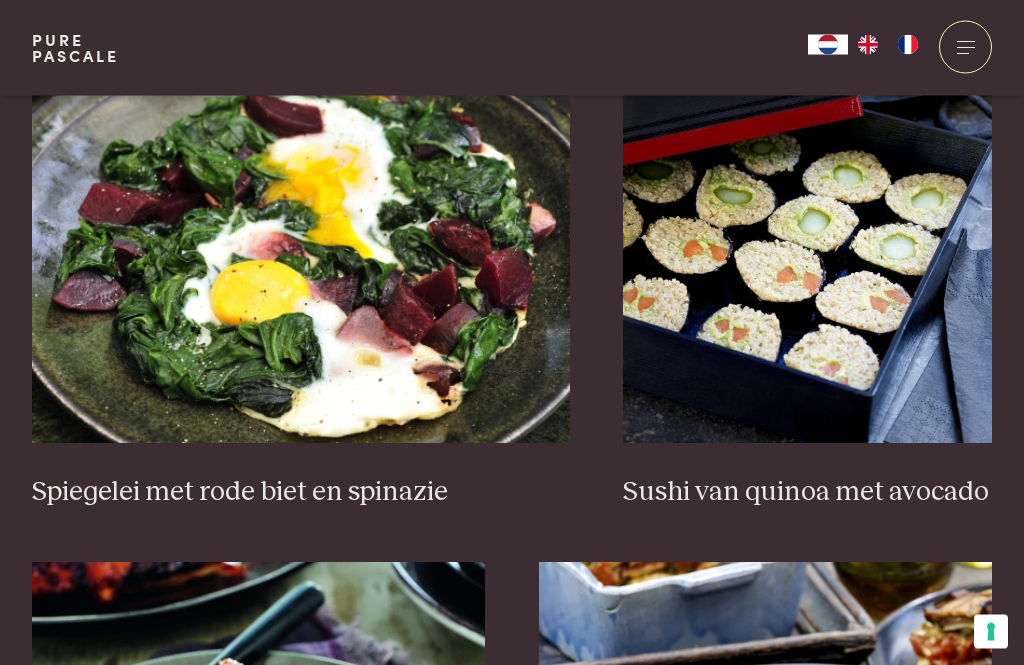 scroll, scrollTop: 1942, scrollLeft: 0, axis: vertical 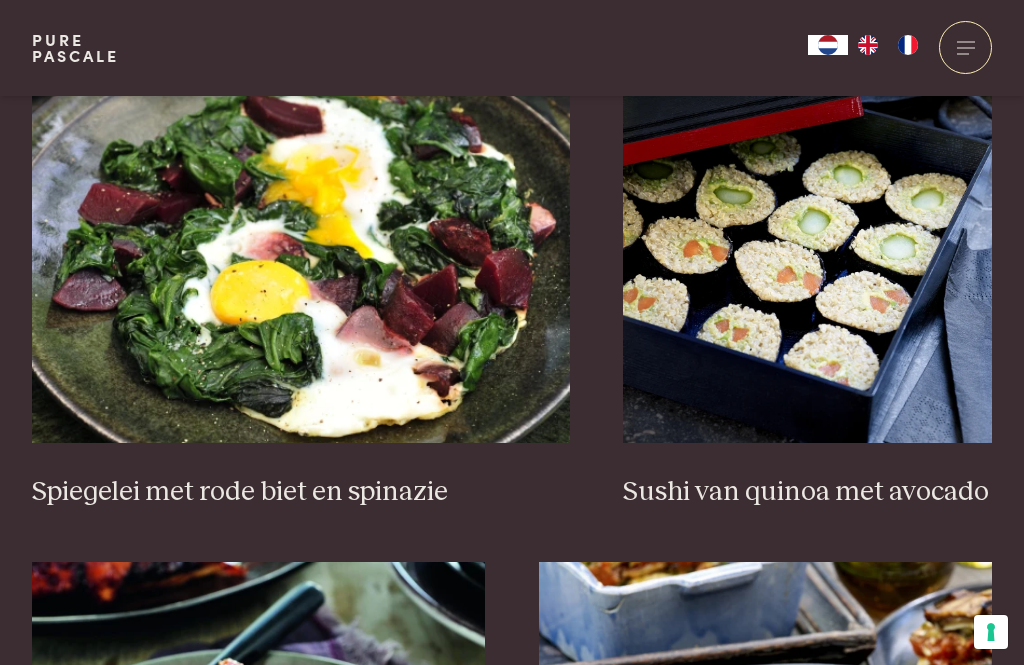 click at bounding box center [301, 243] 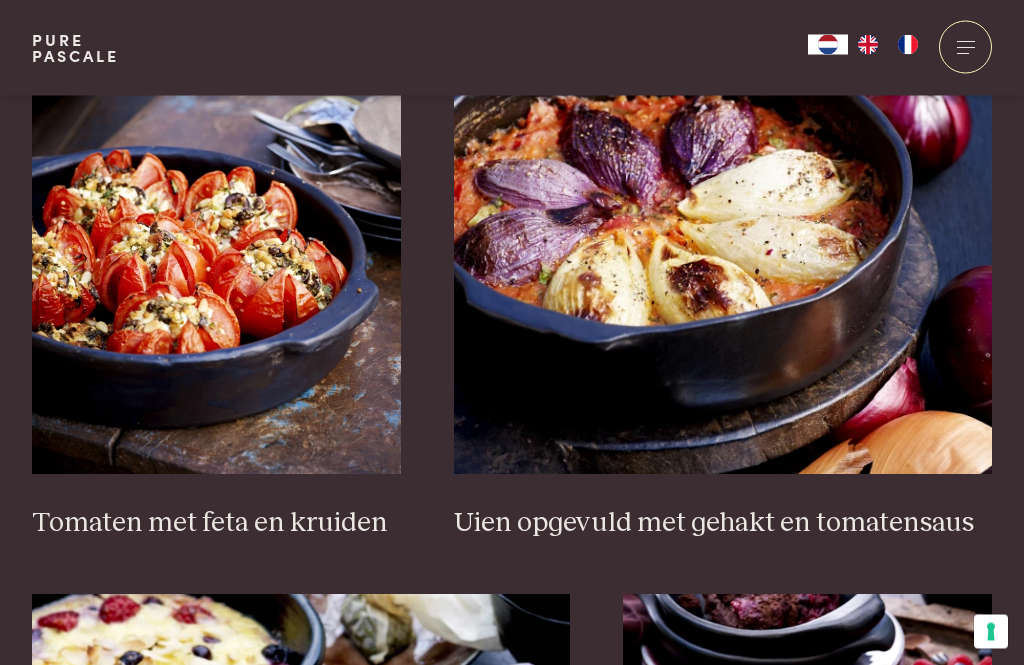 scroll, scrollTop: 2984, scrollLeft: 0, axis: vertical 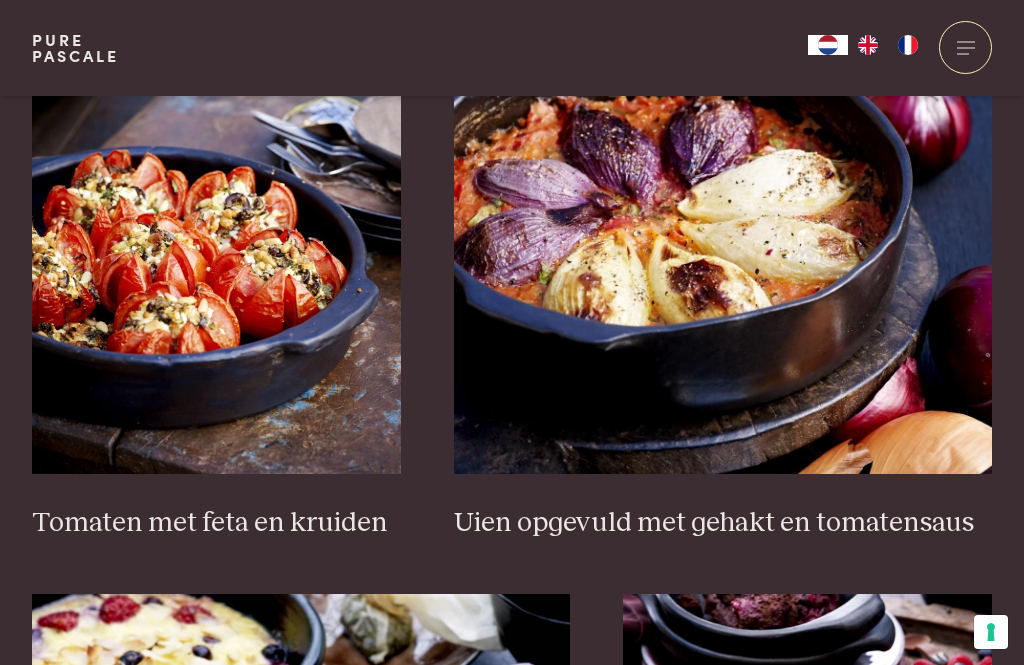 click on "Uien opgevuld met gehakt en tomatensaus" at bounding box center (723, 523) 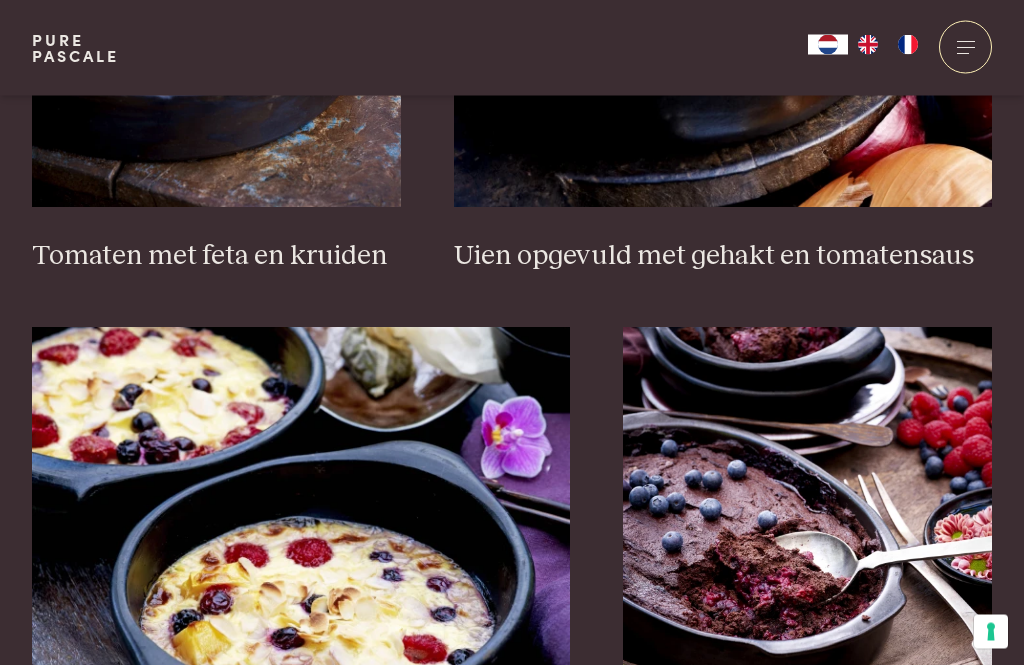 scroll, scrollTop: 3245, scrollLeft: 0, axis: vertical 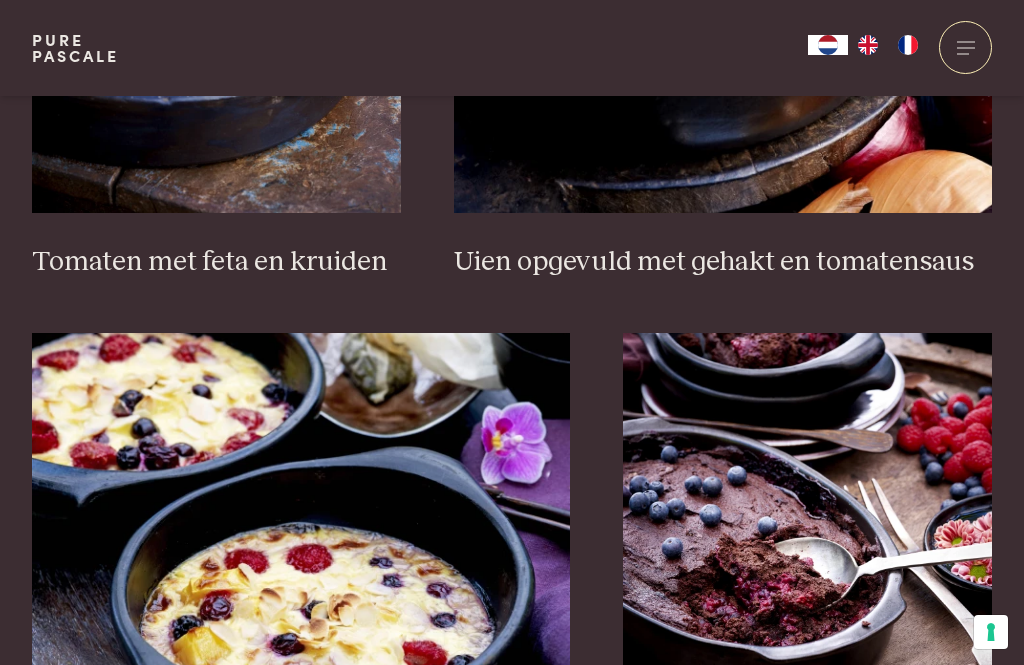click at bounding box center (723, 13) 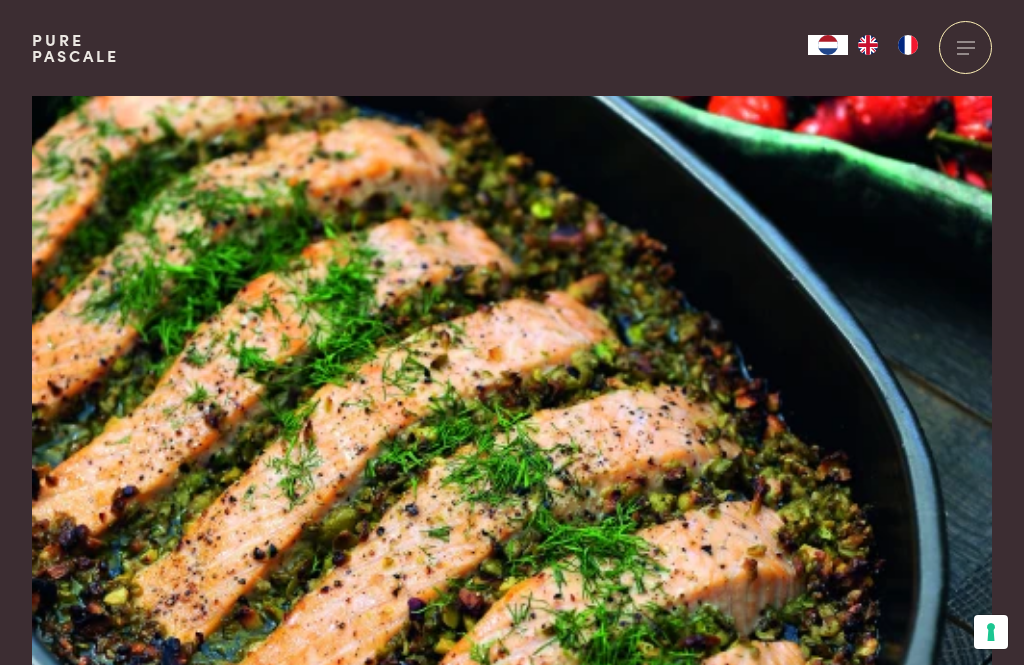 scroll, scrollTop: 432, scrollLeft: 0, axis: vertical 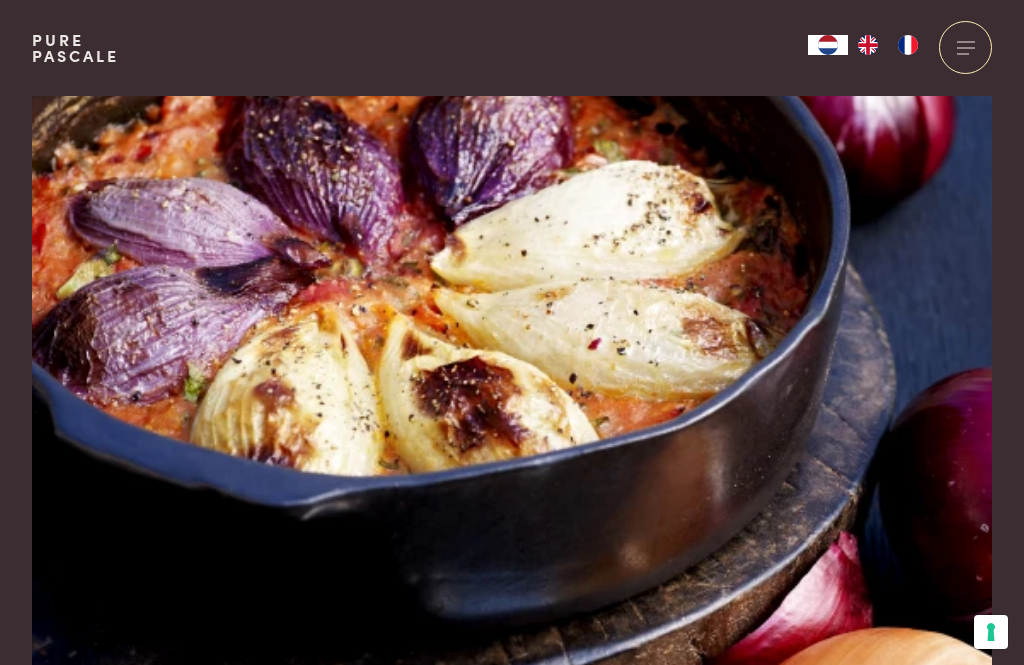 click at bounding box center (512, 384) 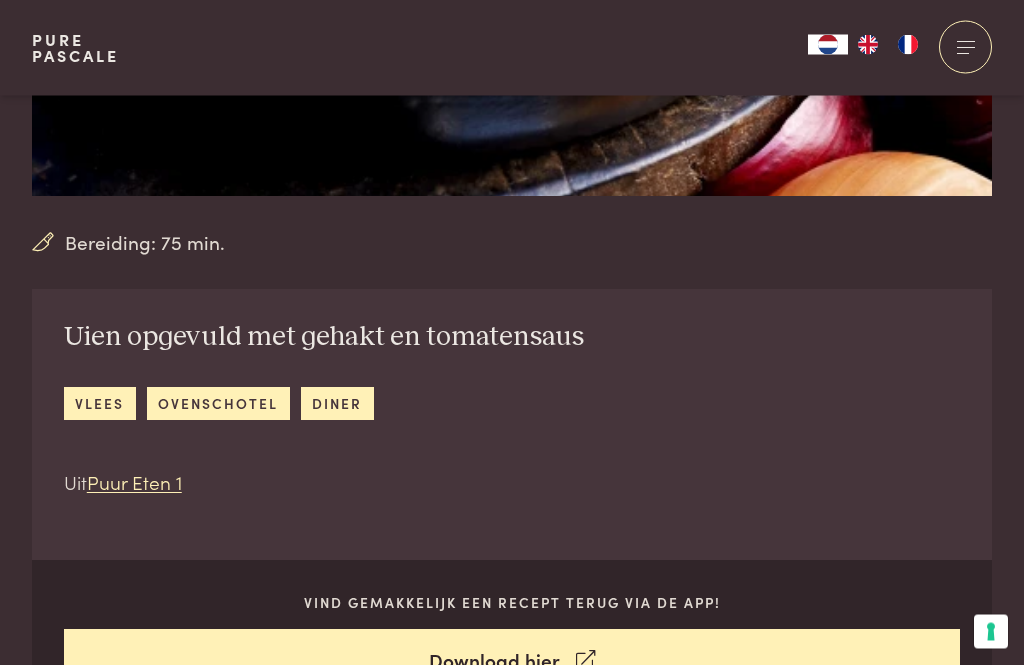 scroll, scrollTop: 0, scrollLeft: 0, axis: both 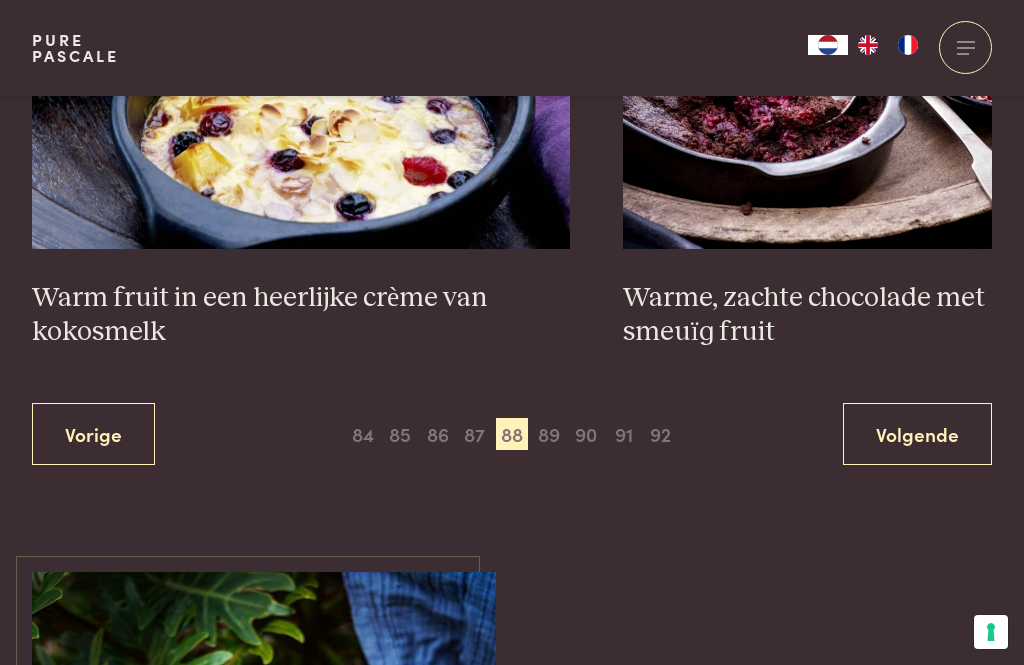 click at bounding box center [301, 49] 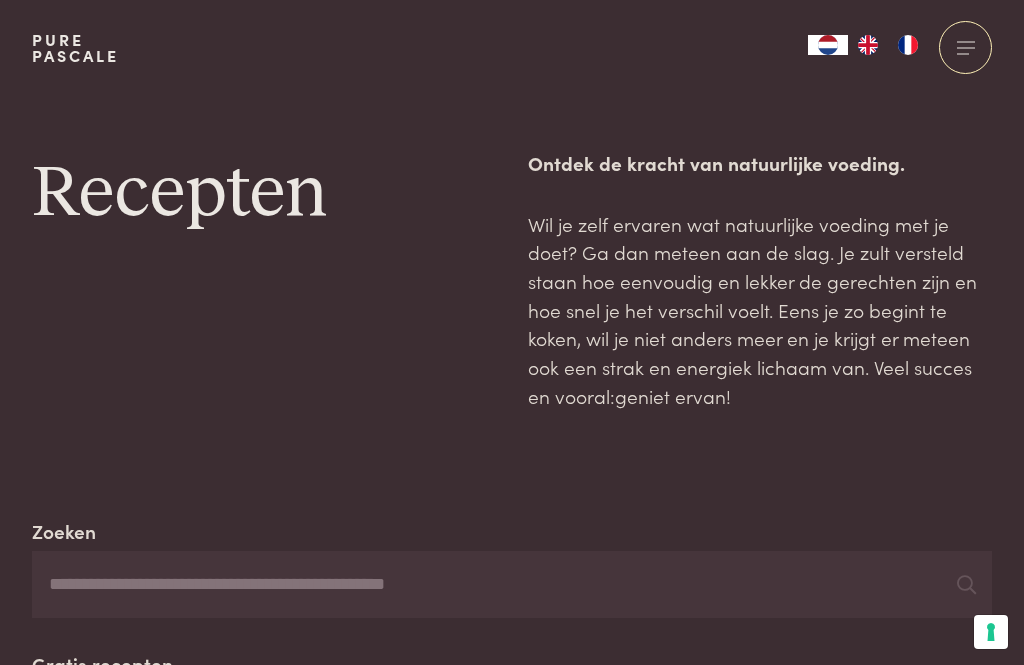 scroll, scrollTop: 3793, scrollLeft: 0, axis: vertical 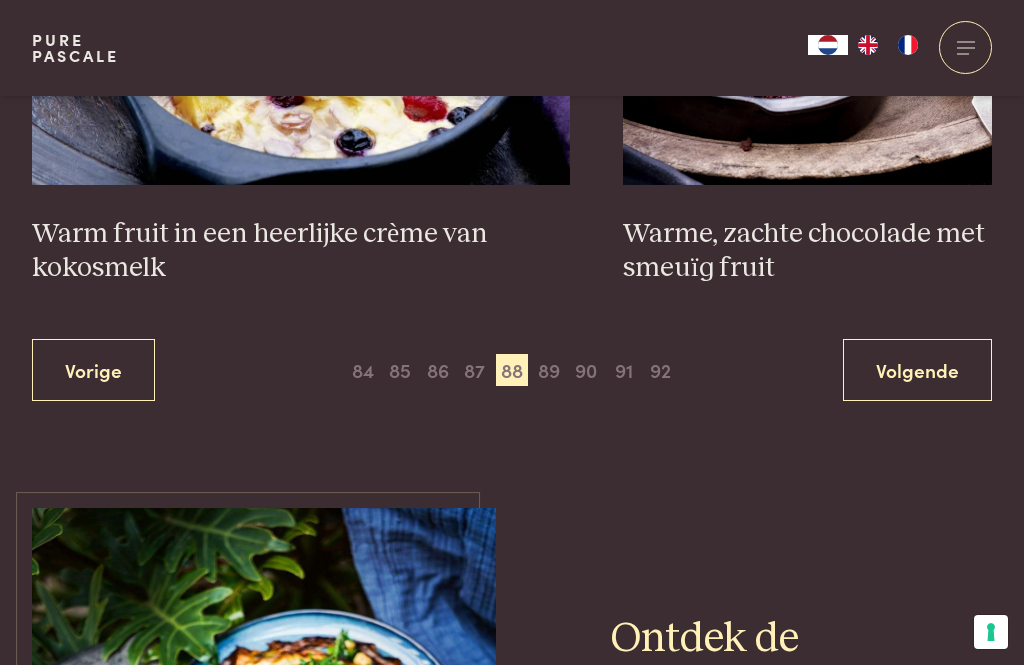 click on "89" at bounding box center [549, 370] 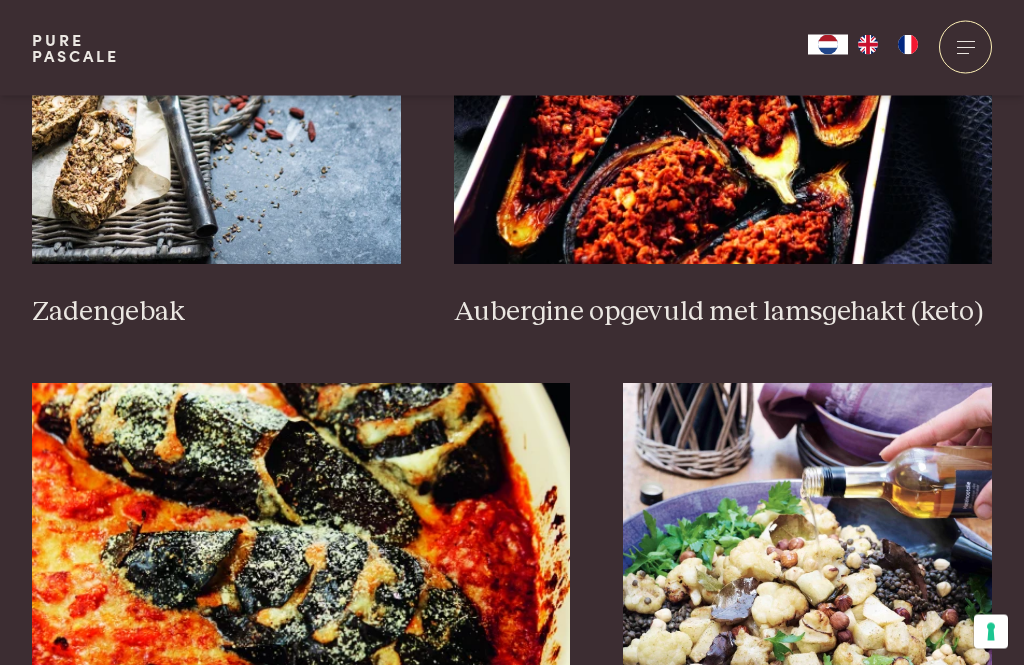 scroll, scrollTop: 1568, scrollLeft: 0, axis: vertical 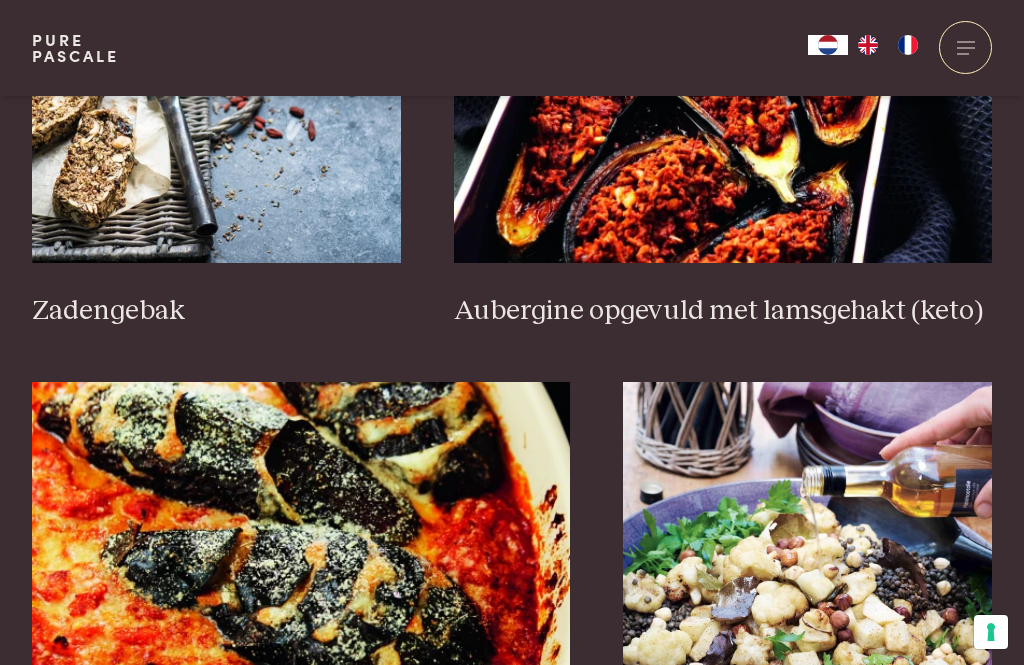 click at bounding box center [807, 582] 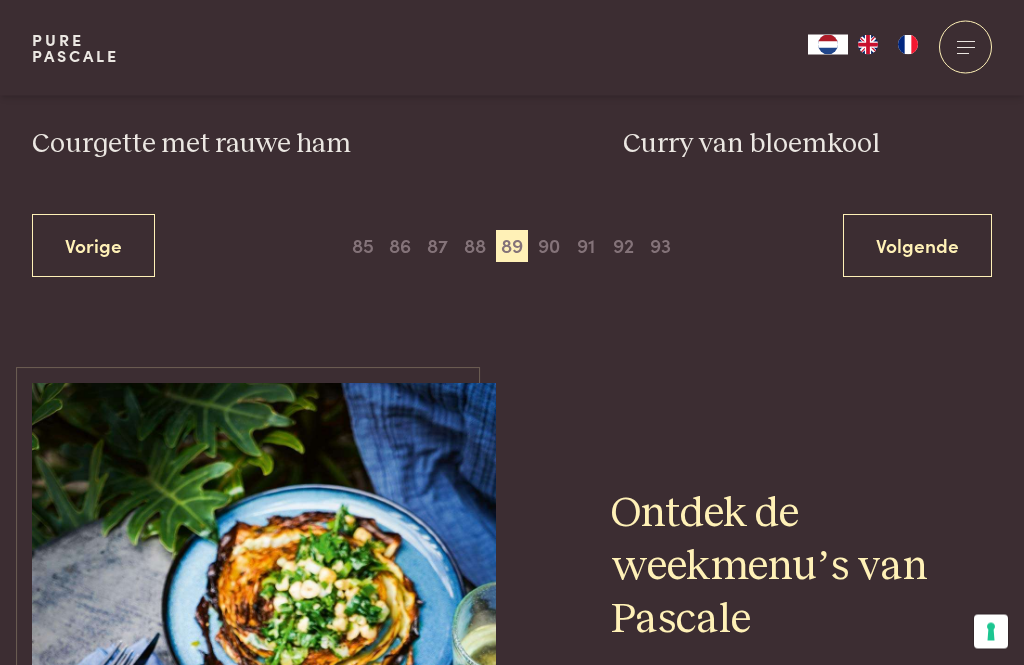 scroll, scrollTop: 3905, scrollLeft: 0, axis: vertical 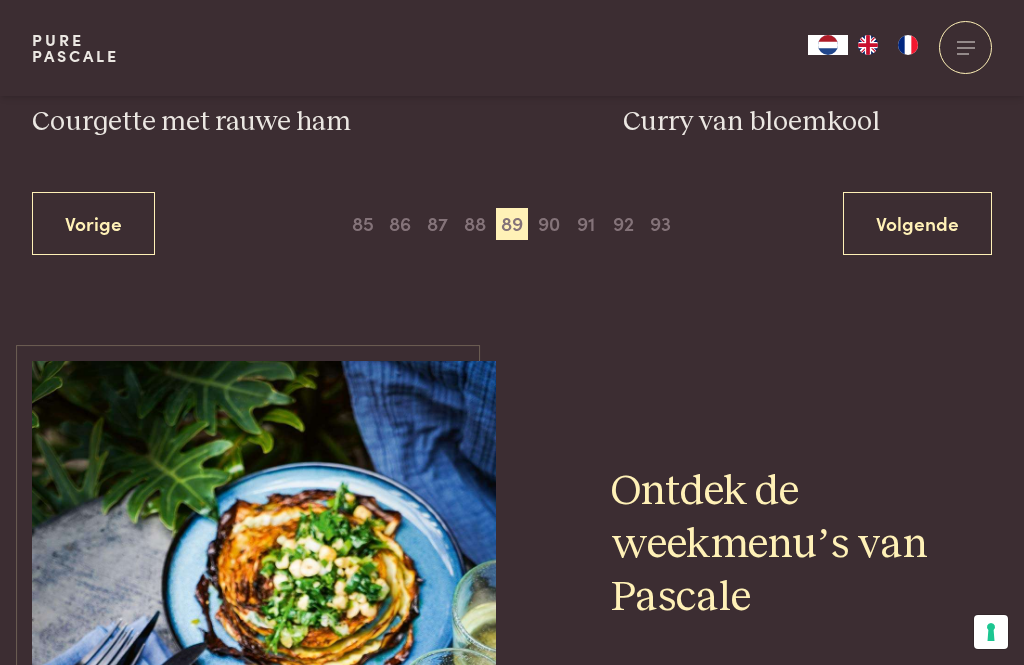 click on "90" at bounding box center (549, 224) 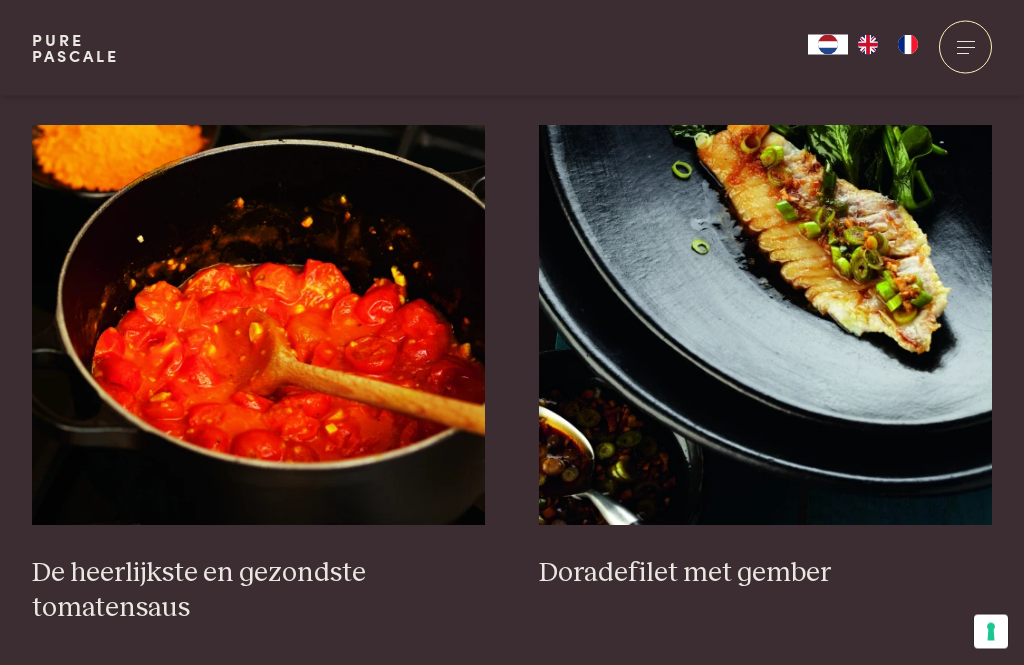 scroll, scrollTop: 752, scrollLeft: 0, axis: vertical 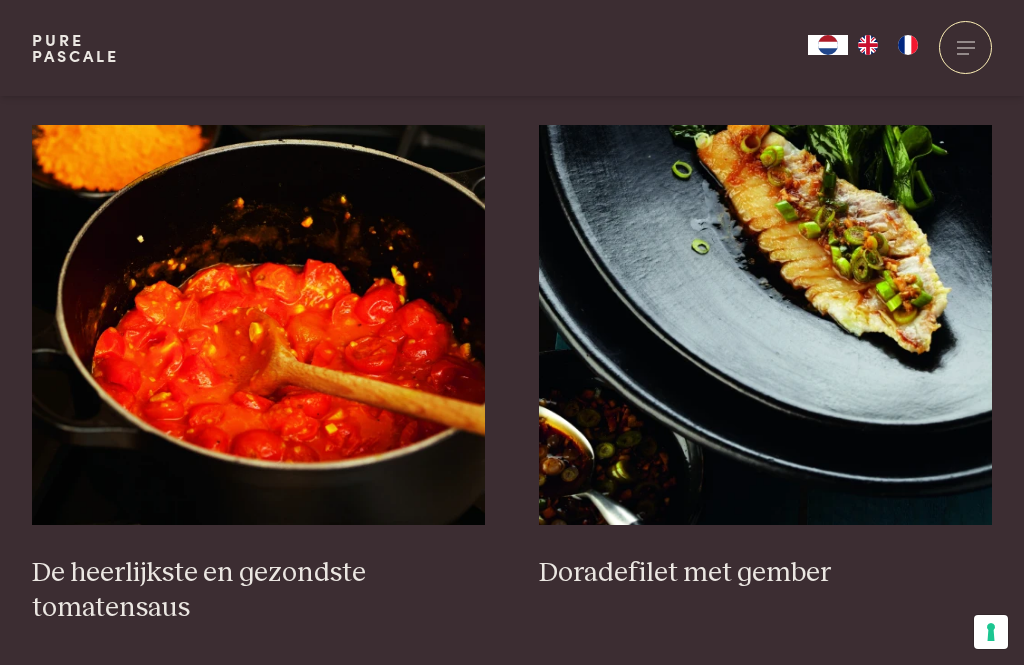 click on "De heerlijkste en gezondste tomatensaus" at bounding box center [259, 590] 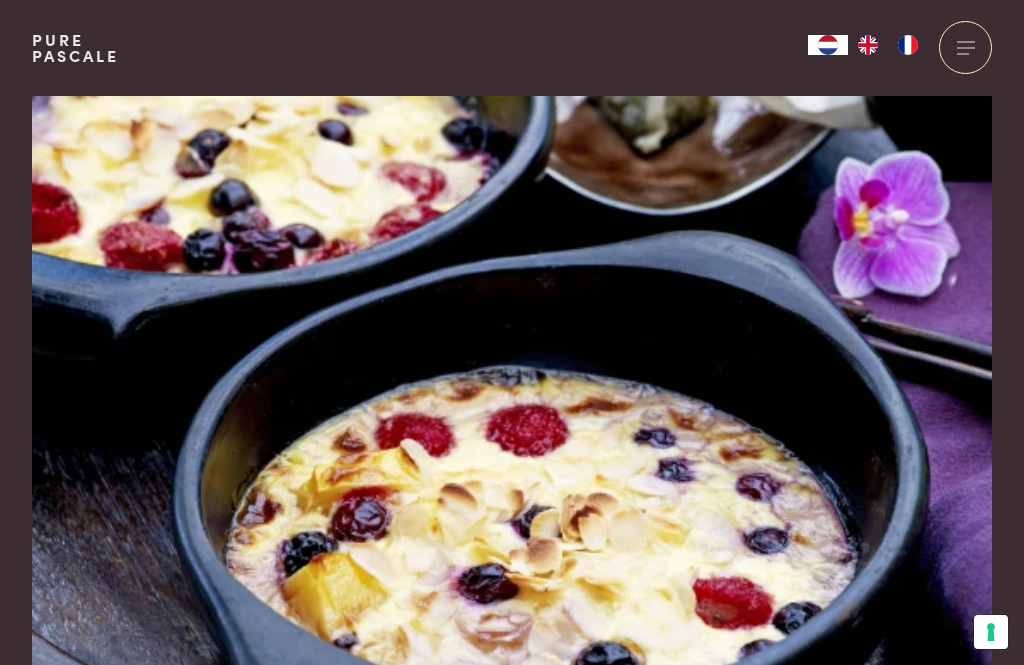 scroll, scrollTop: 272, scrollLeft: 0, axis: vertical 